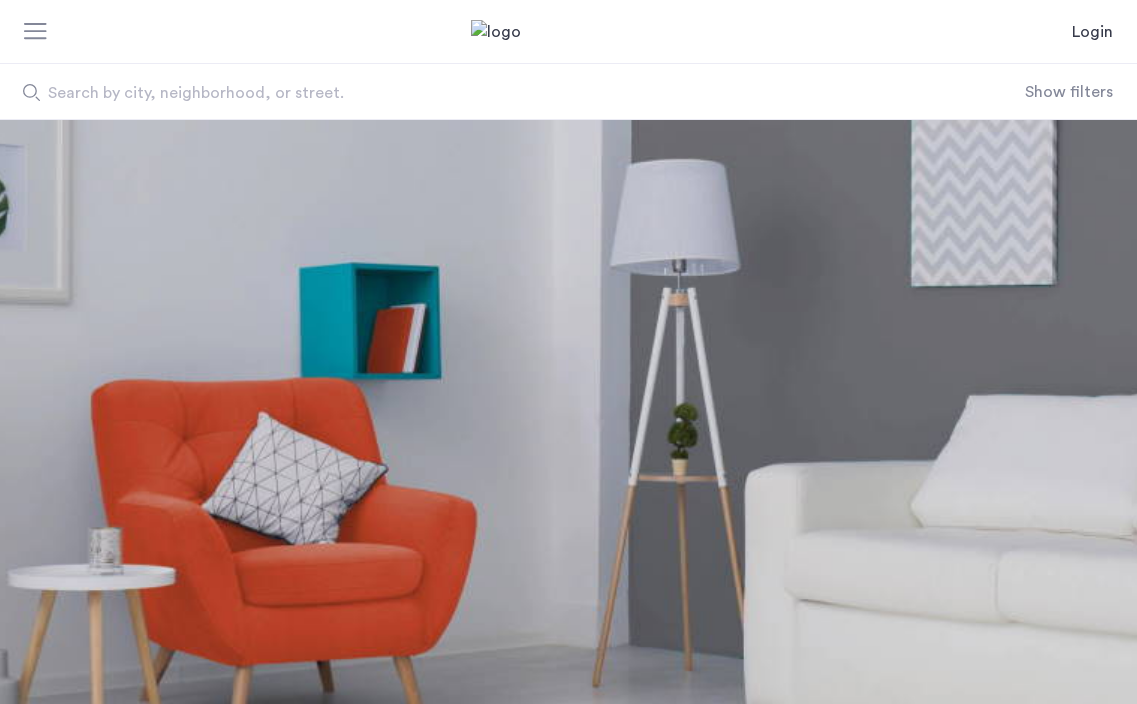 scroll, scrollTop: 0, scrollLeft: 0, axis: both 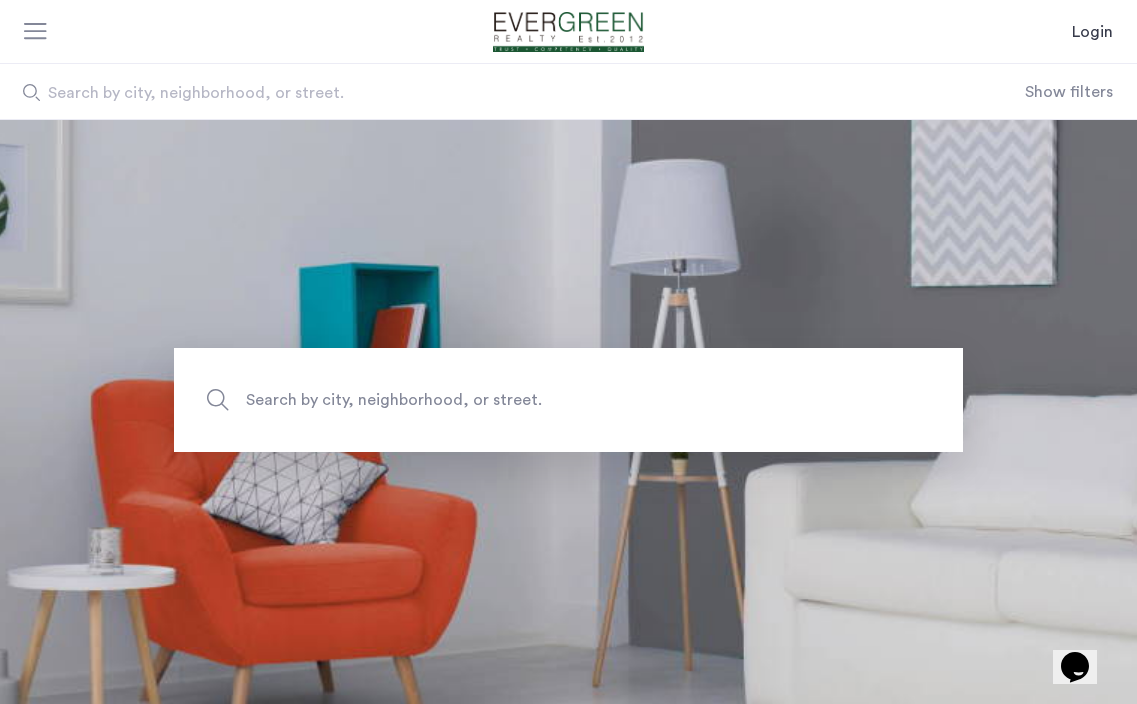 click on "Search by city, neighborhood, or street." 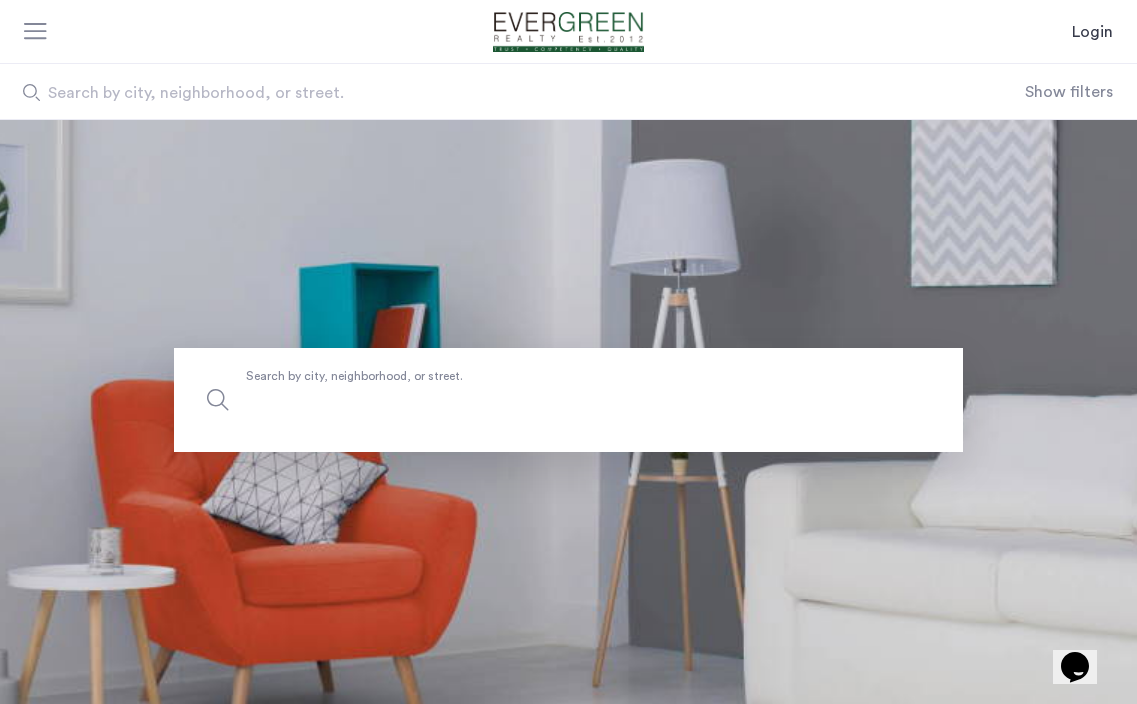 click on "Search by city, neighborhood, or street." at bounding box center [568, 400] 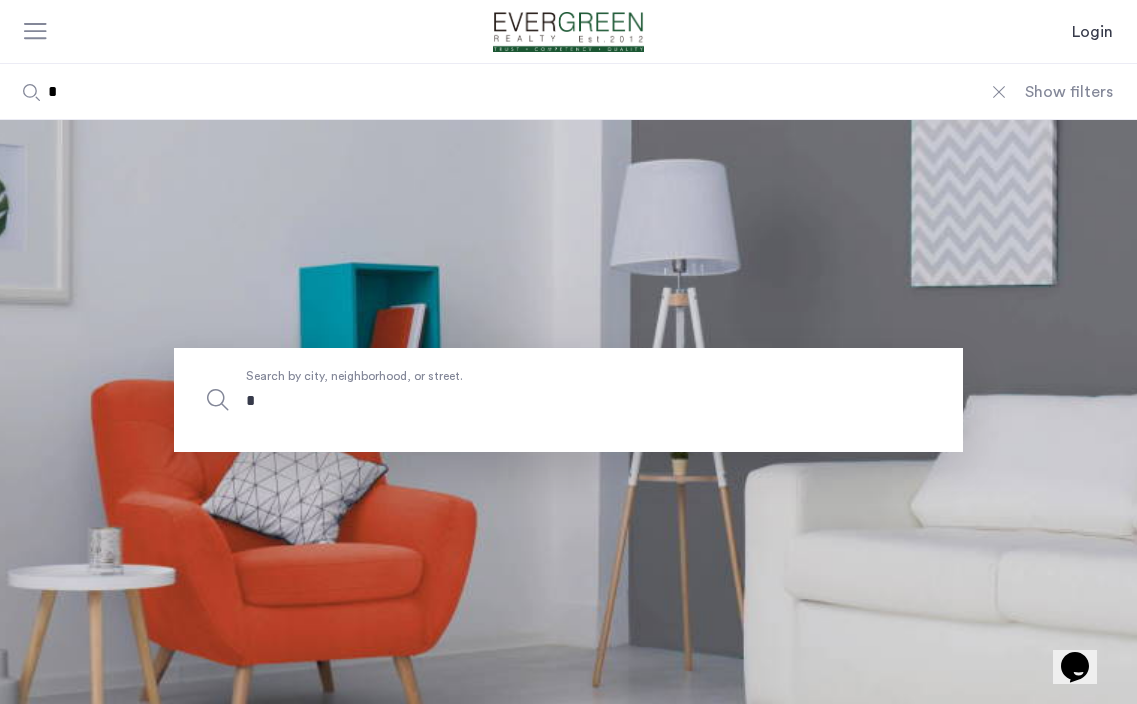 type on "**" 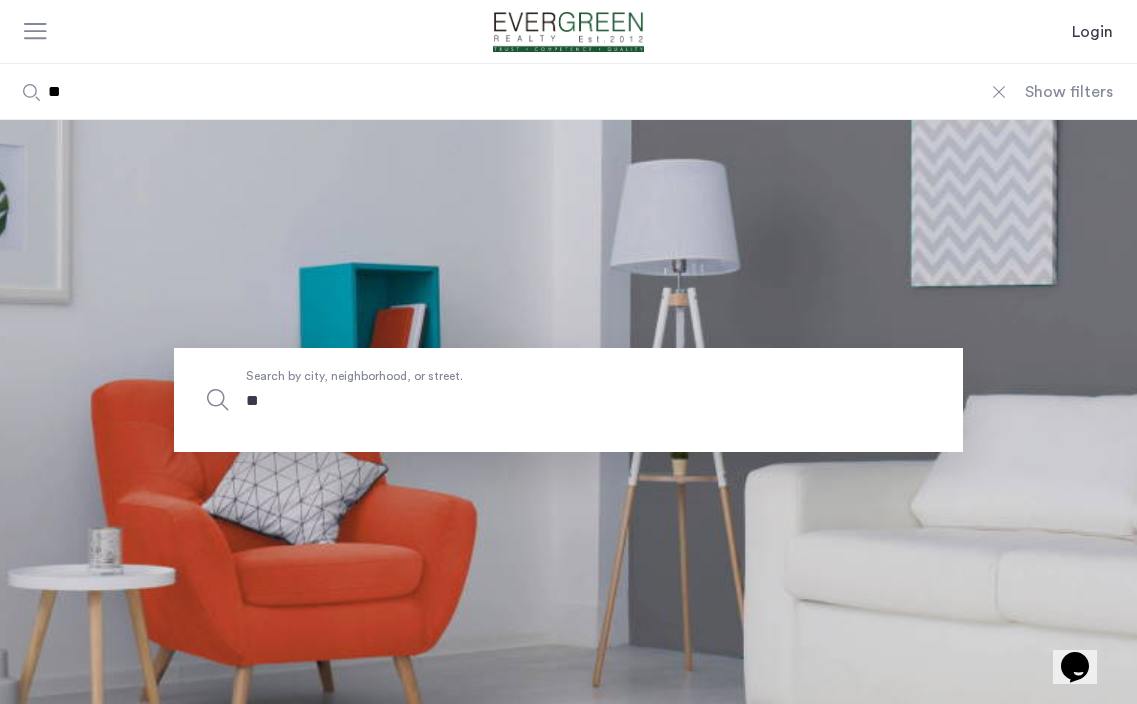 type on "***" 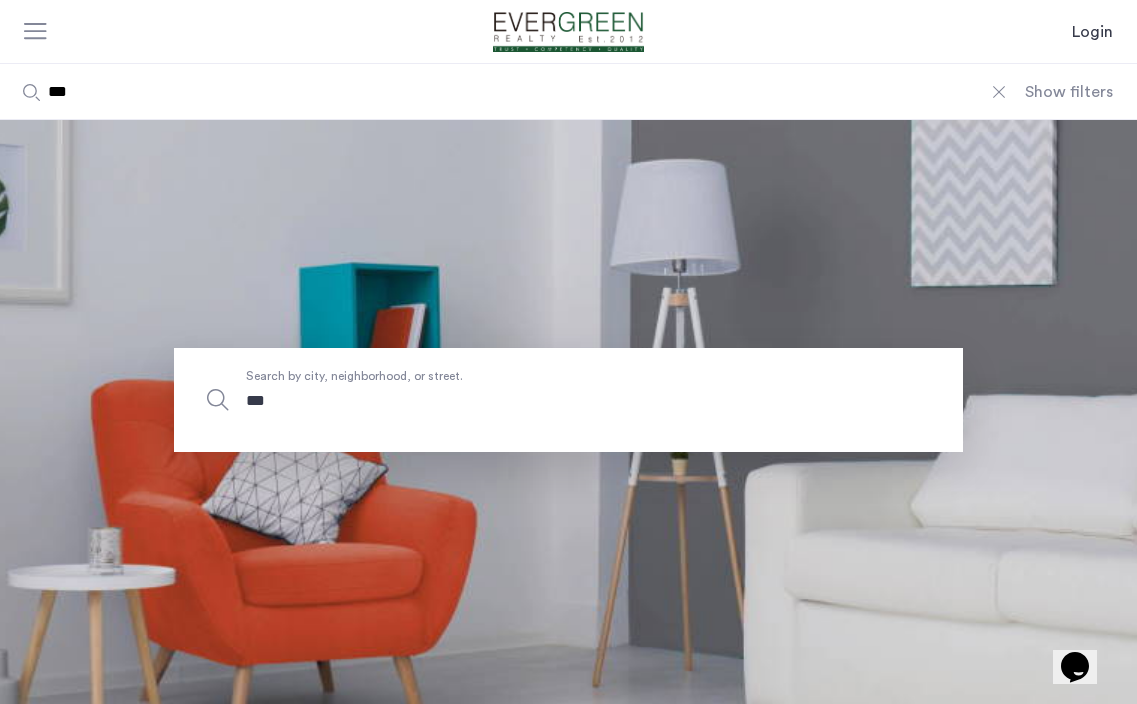type on "****" 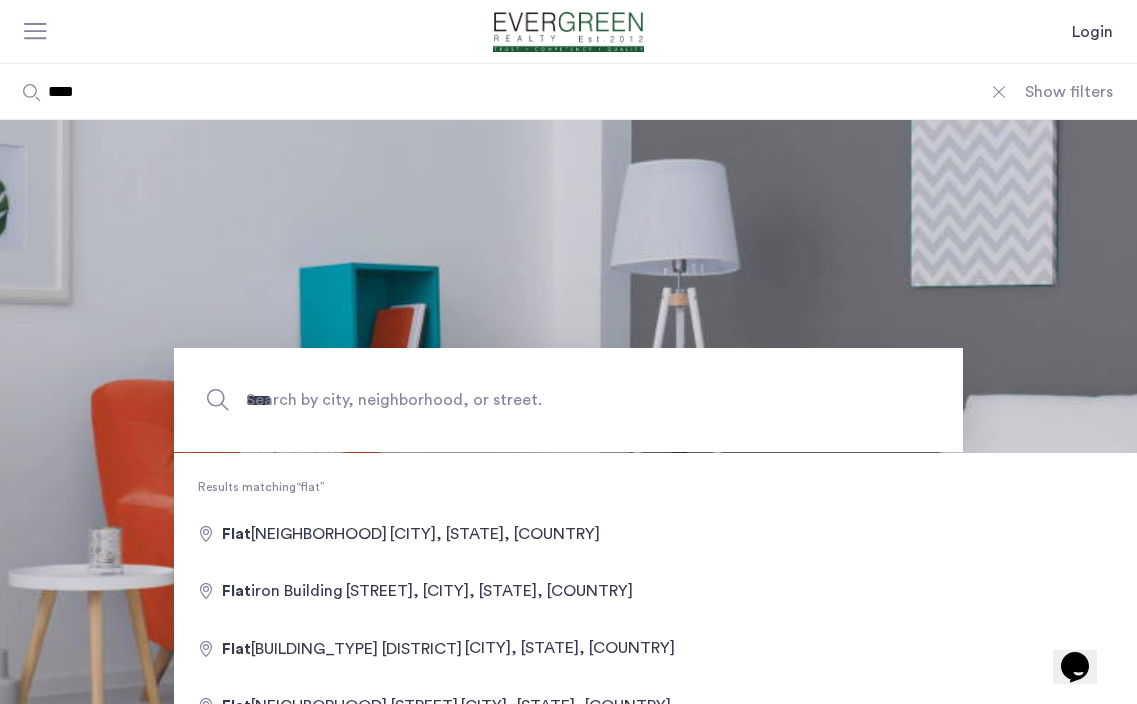 type on "**********" 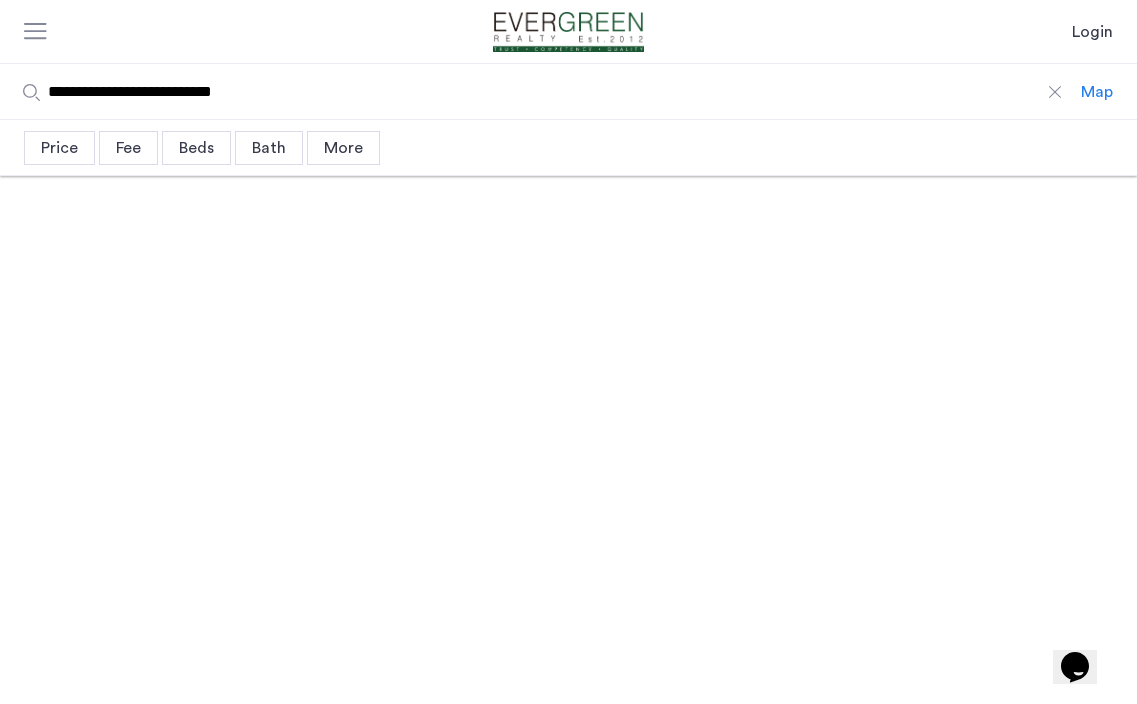 click 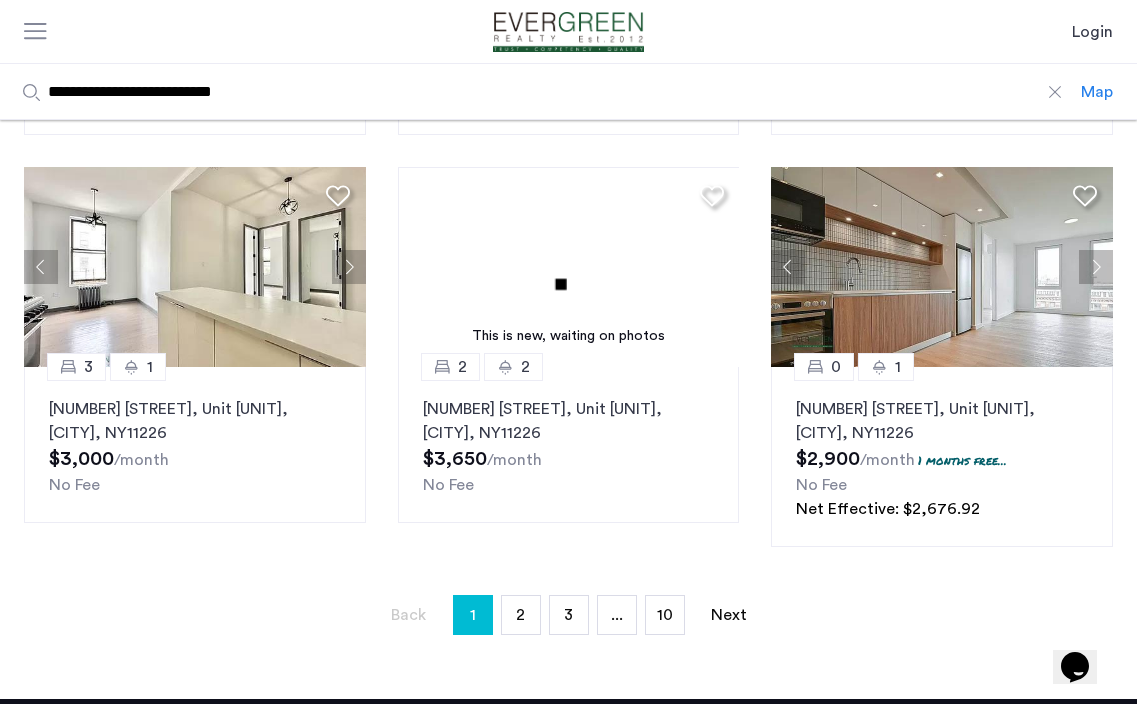 scroll, scrollTop: 1304, scrollLeft: 0, axis: vertical 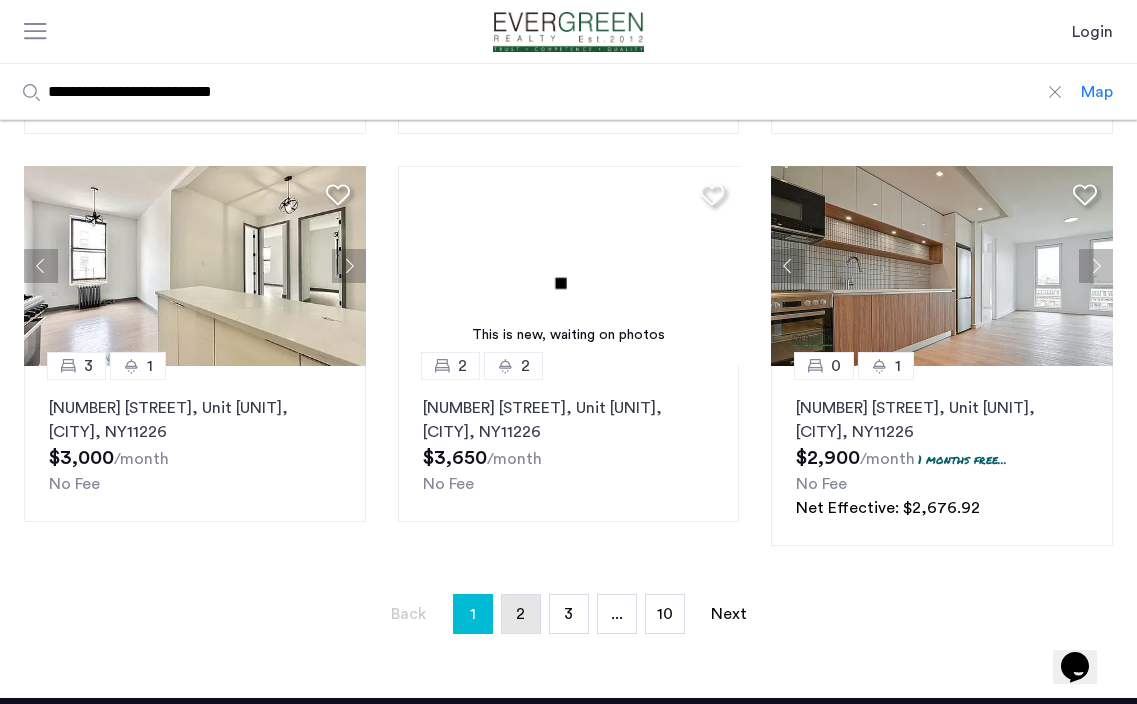 click on "2" at bounding box center (520, 614) 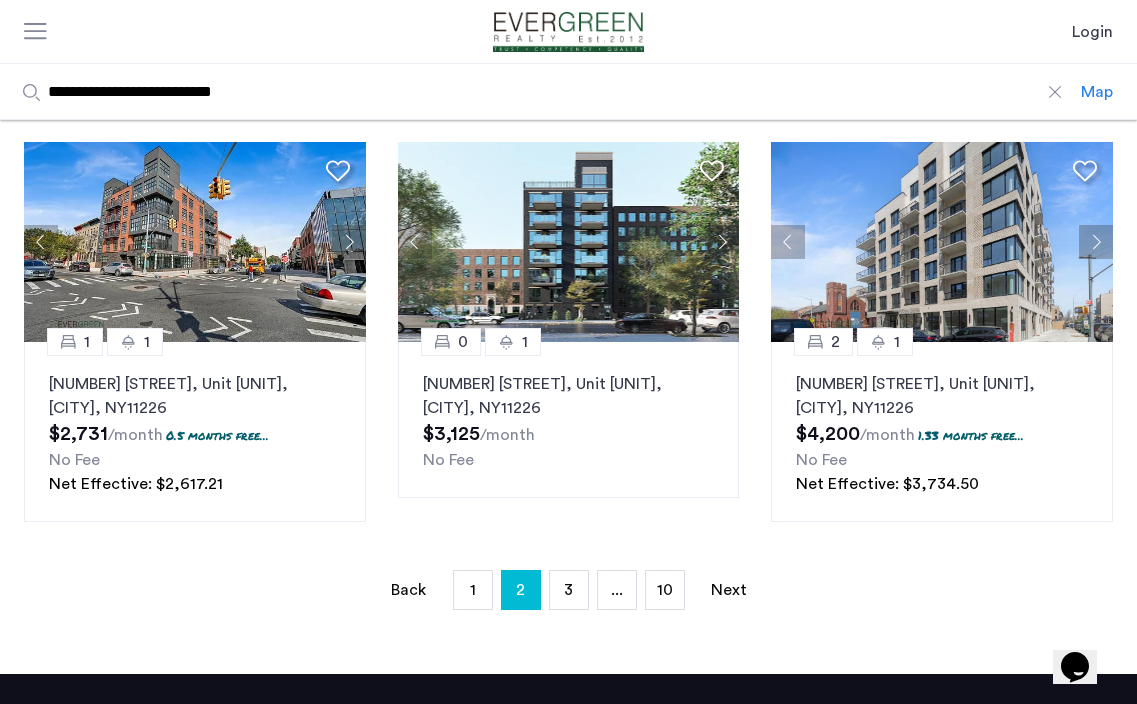 scroll, scrollTop: 1341, scrollLeft: 0, axis: vertical 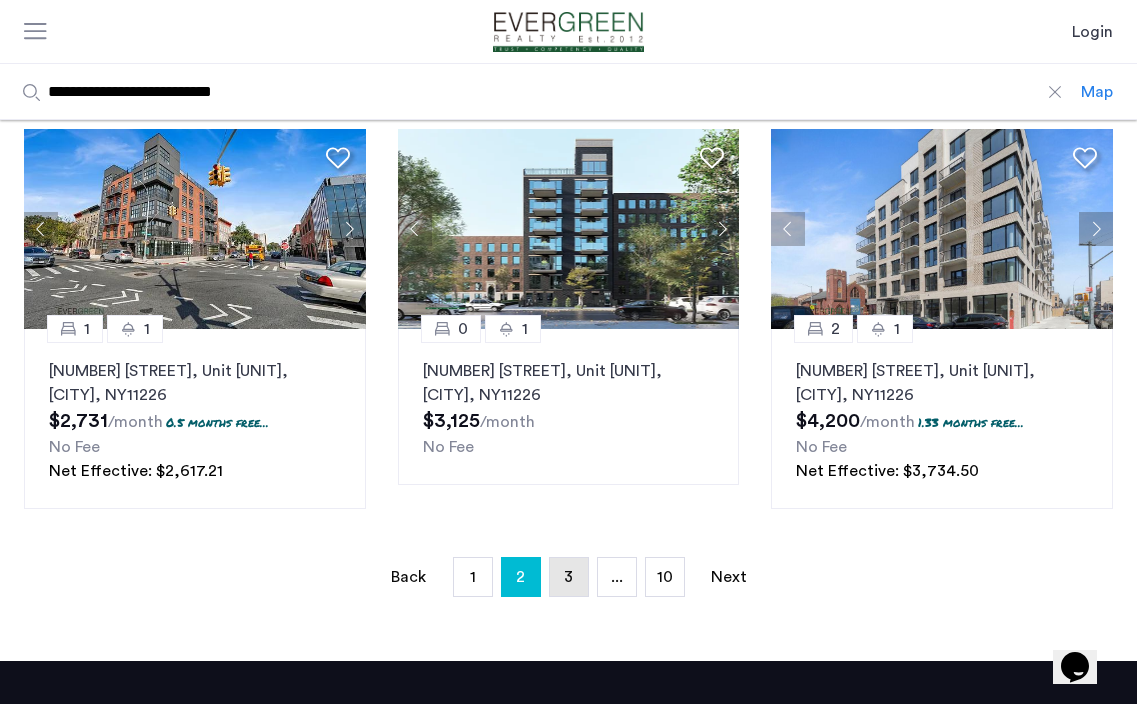 click on "page  3" at bounding box center [569, 577] 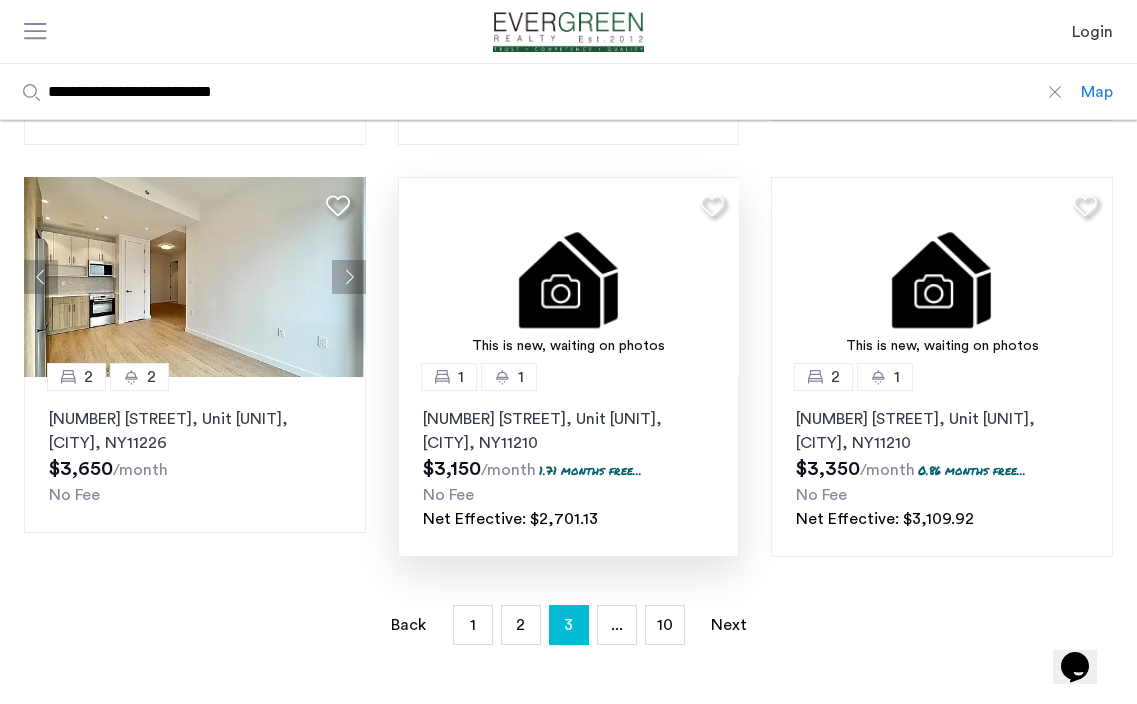 scroll, scrollTop: 1317, scrollLeft: 0, axis: vertical 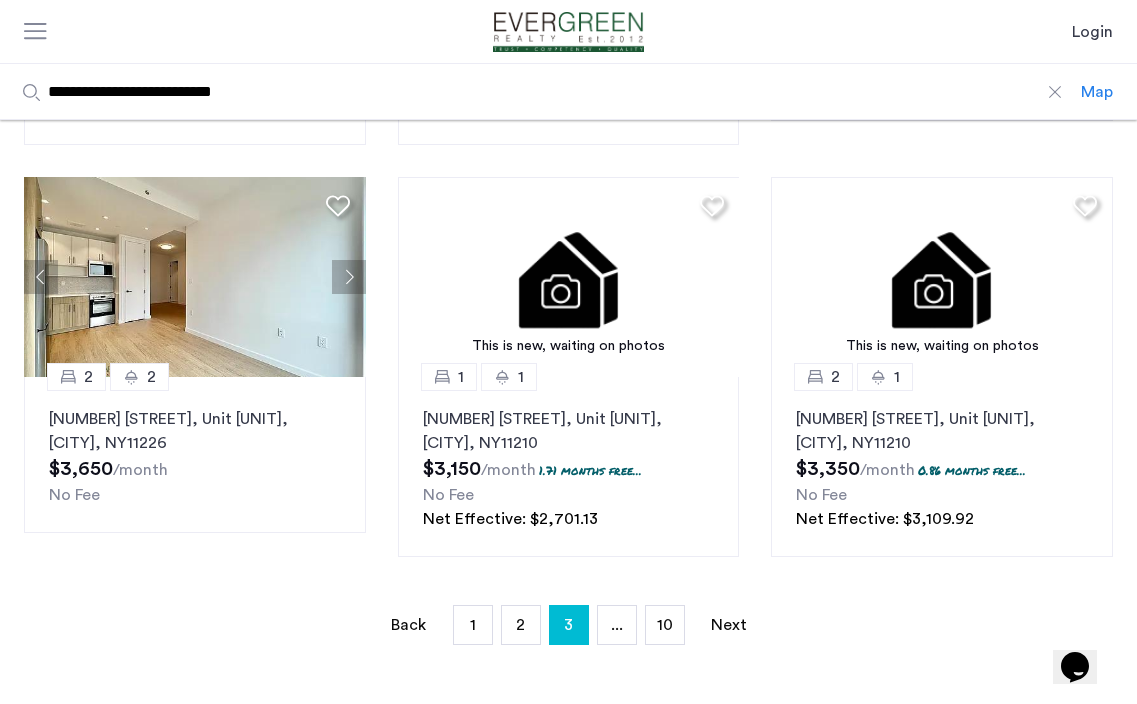 click on "**********" at bounding box center [540, 91] 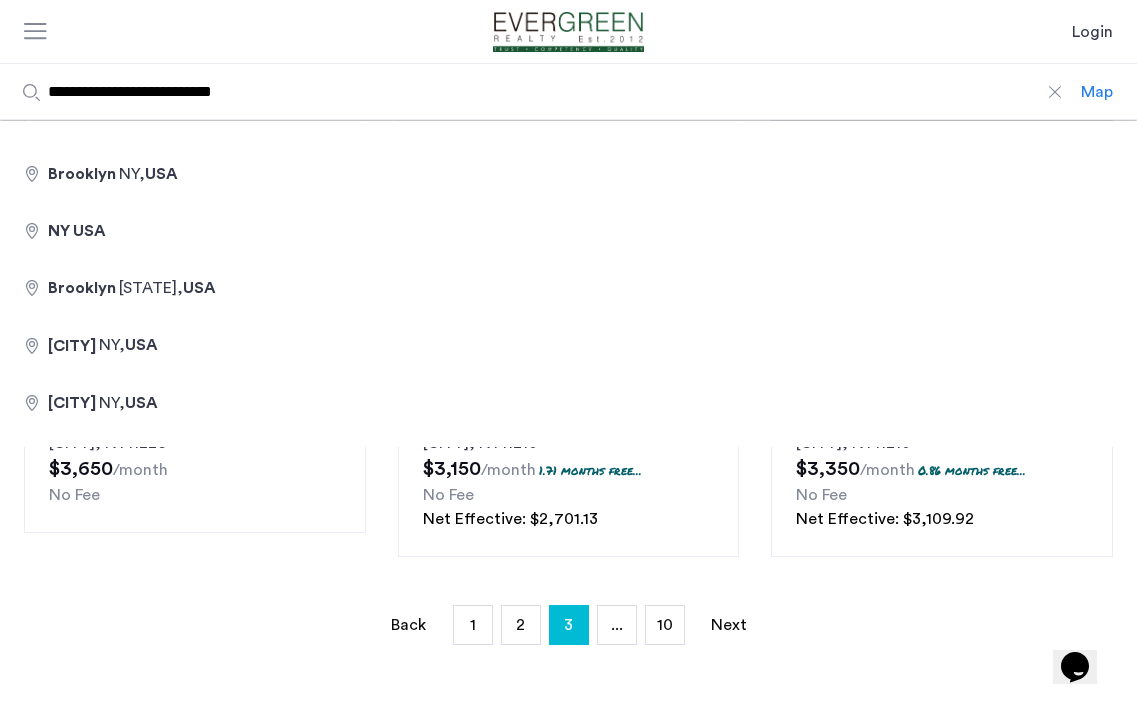 click on "**********" at bounding box center [540, 91] 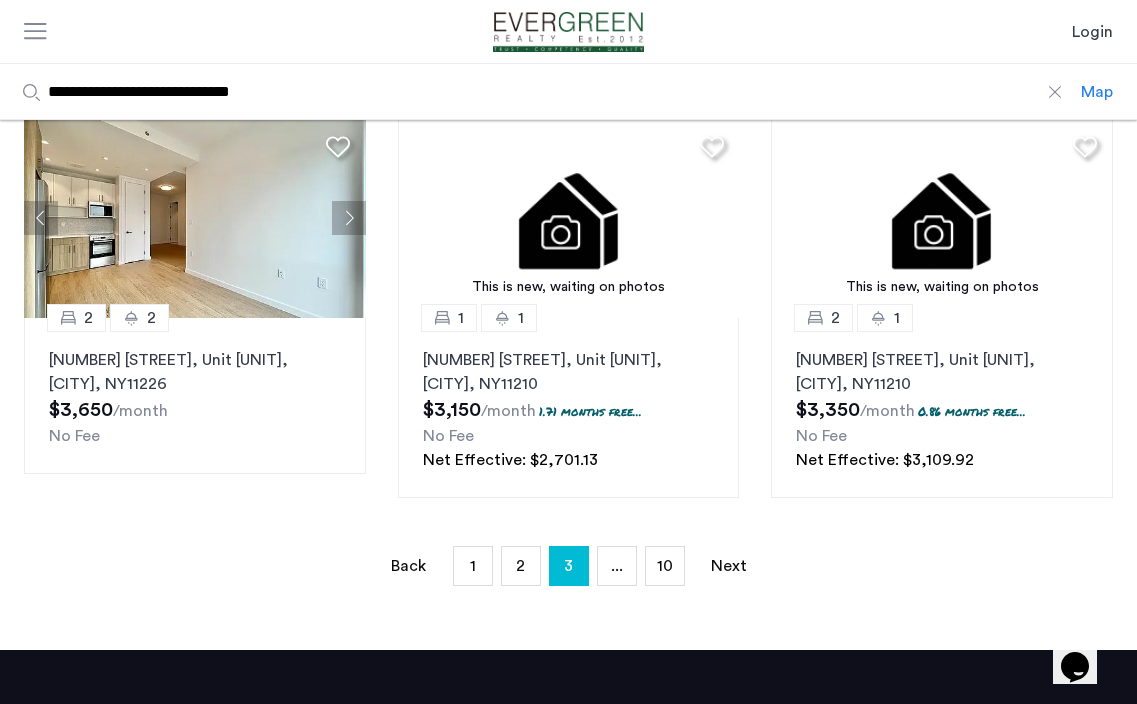 scroll, scrollTop: 1447, scrollLeft: 0, axis: vertical 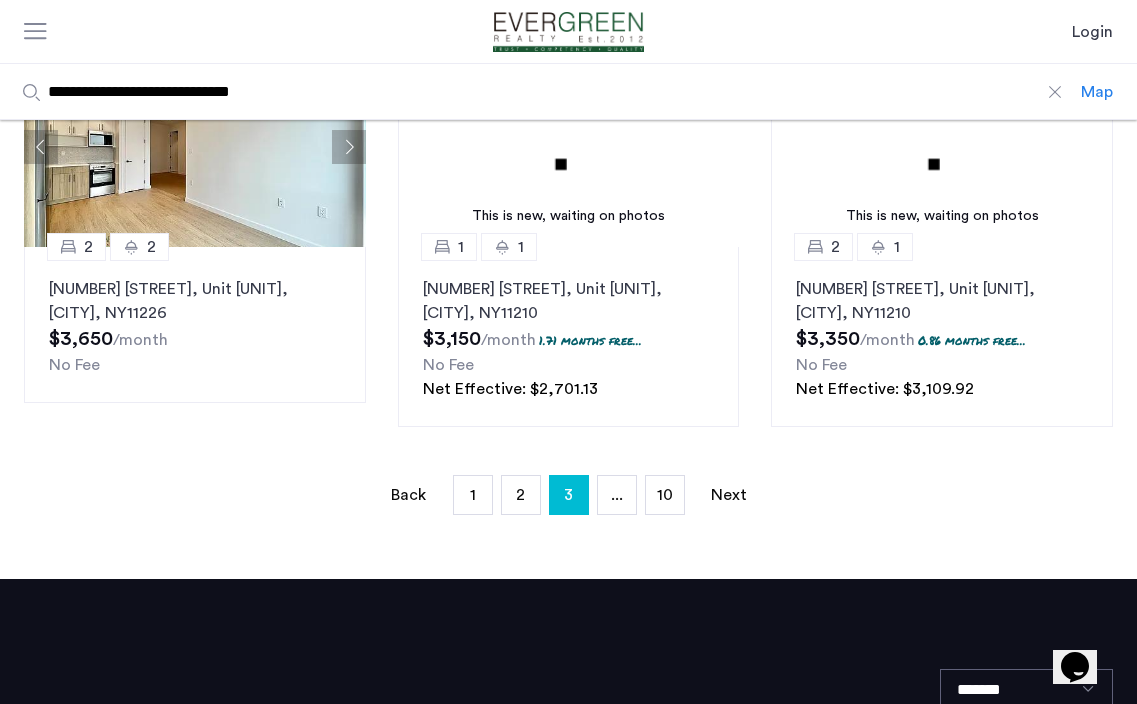 click on "**********" at bounding box center (540, 91) 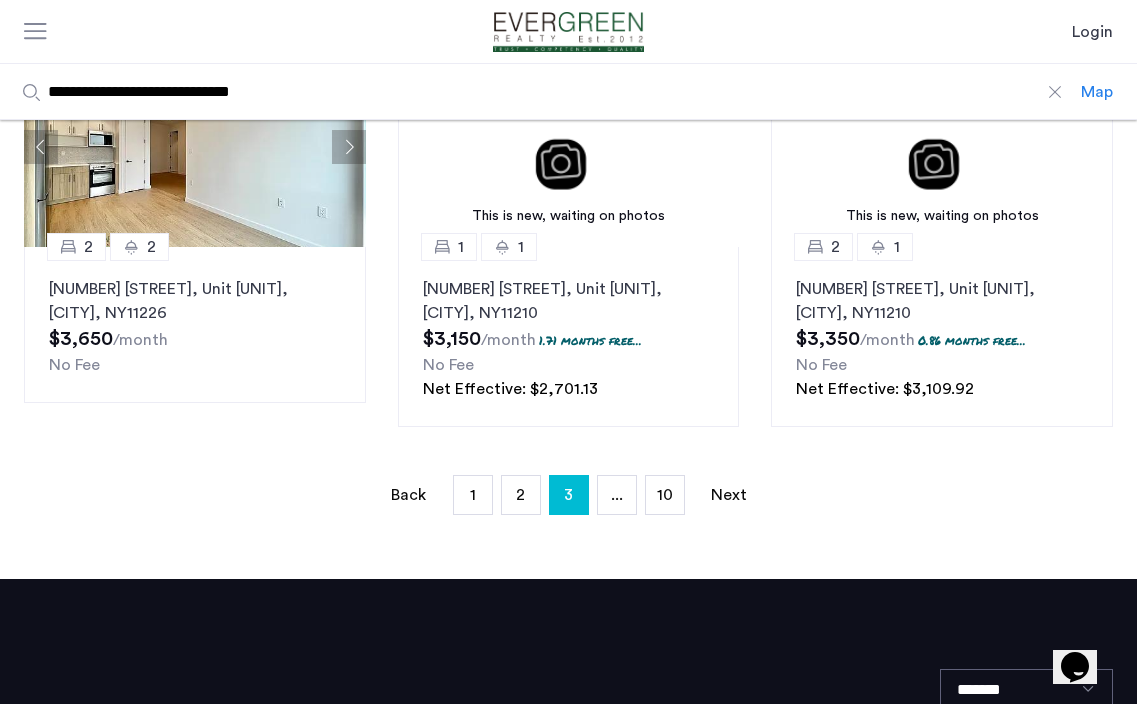 click on "**********" at bounding box center [540, 91] 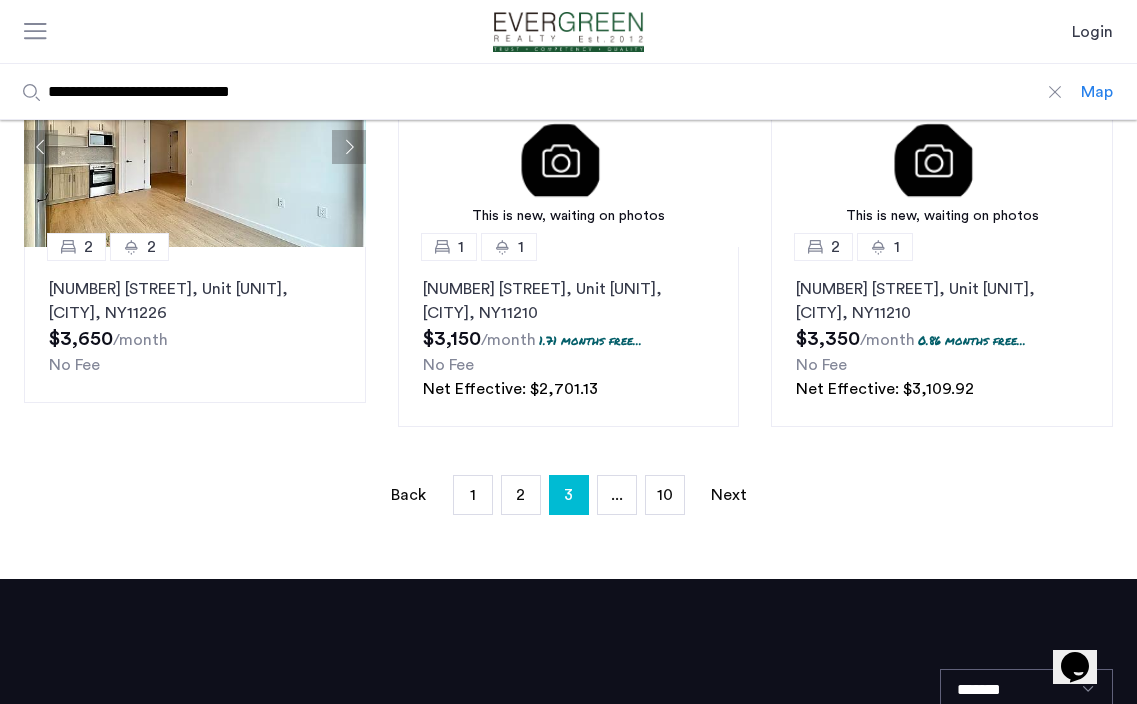 click on "**********" at bounding box center [540, 91] 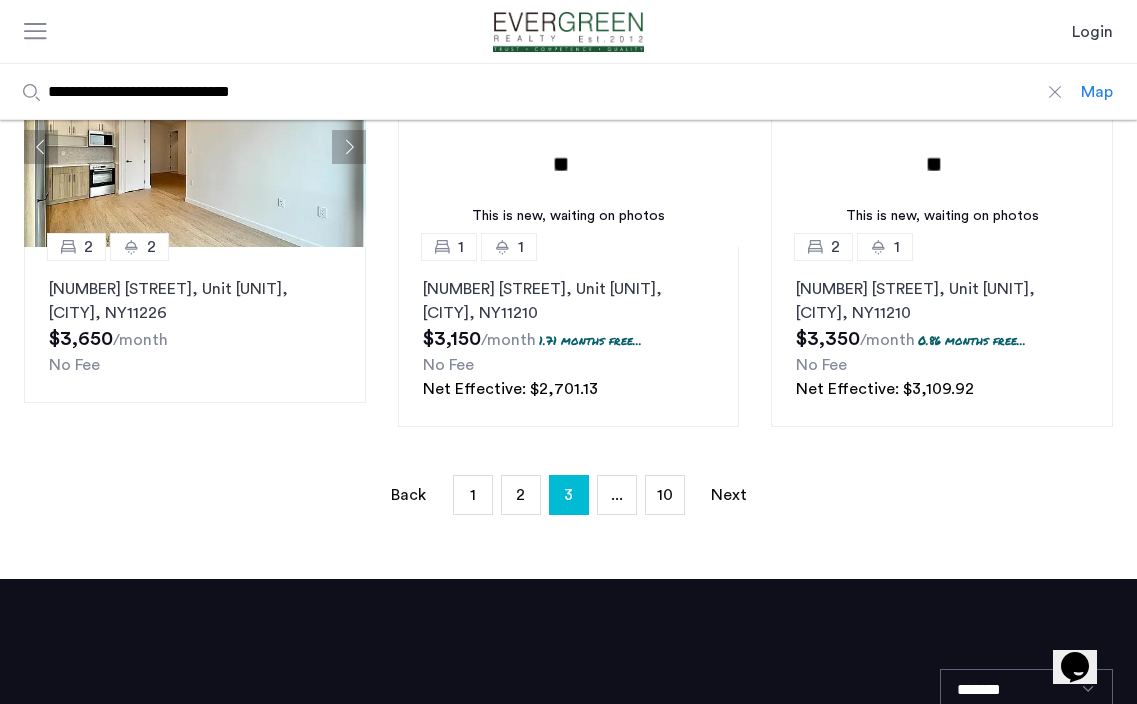 click on "**********" at bounding box center [540, 91] 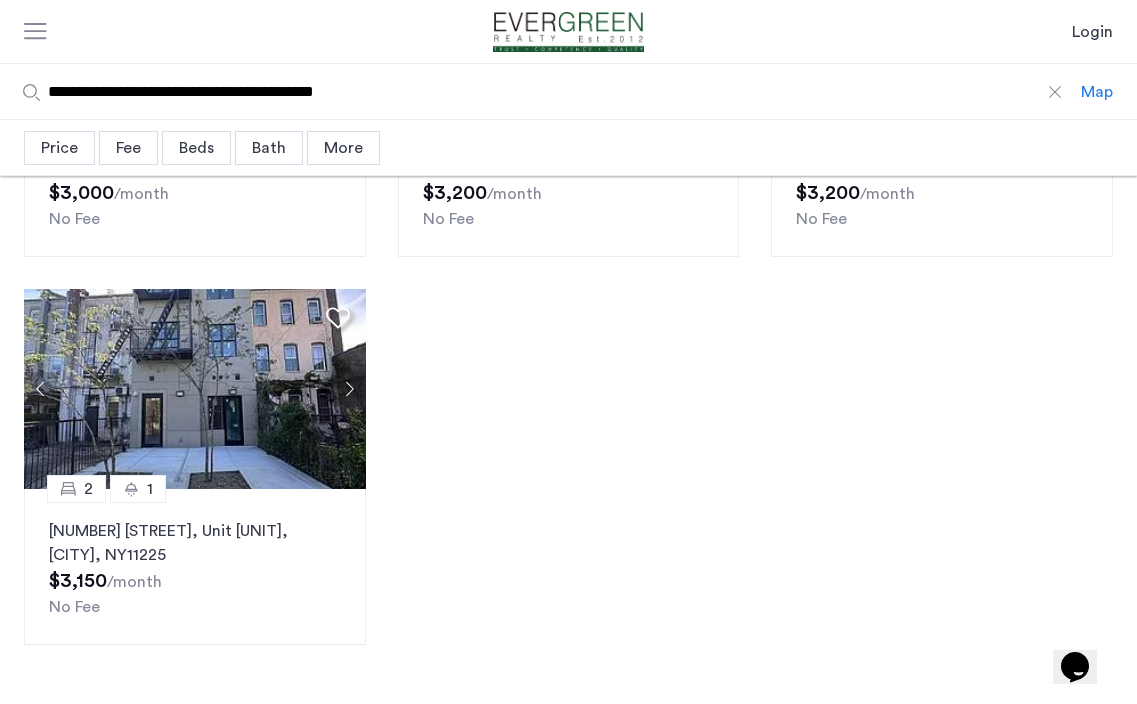scroll, scrollTop: 0, scrollLeft: 0, axis: both 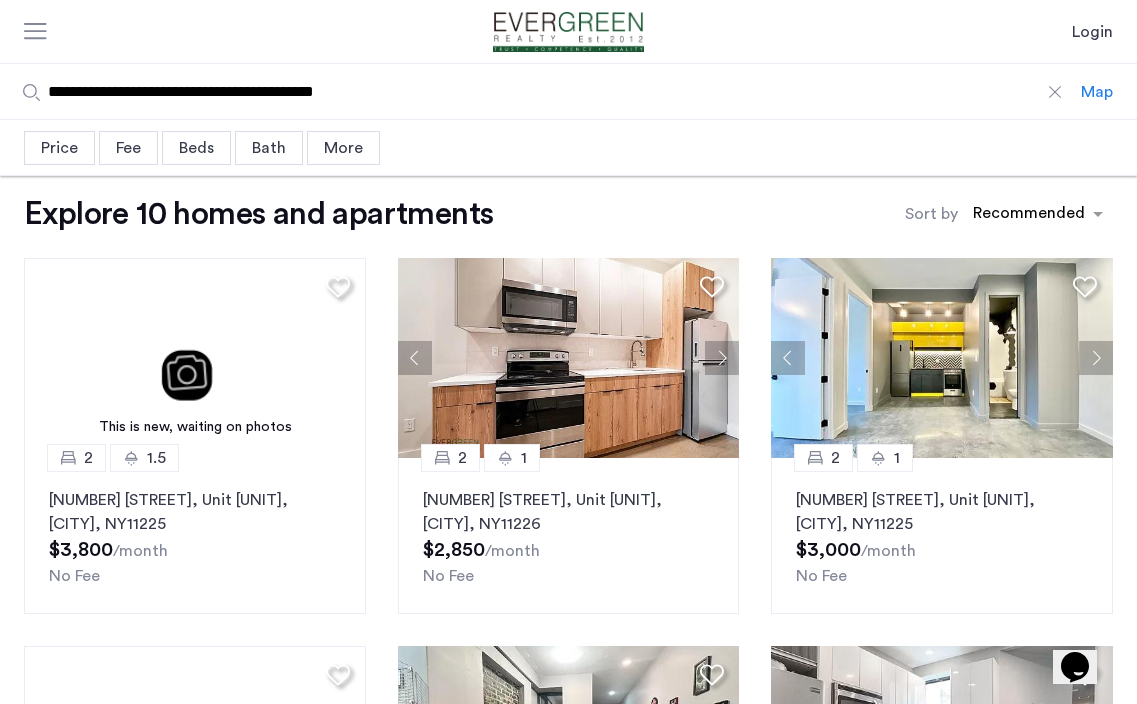 click on "**********" at bounding box center [540, 91] 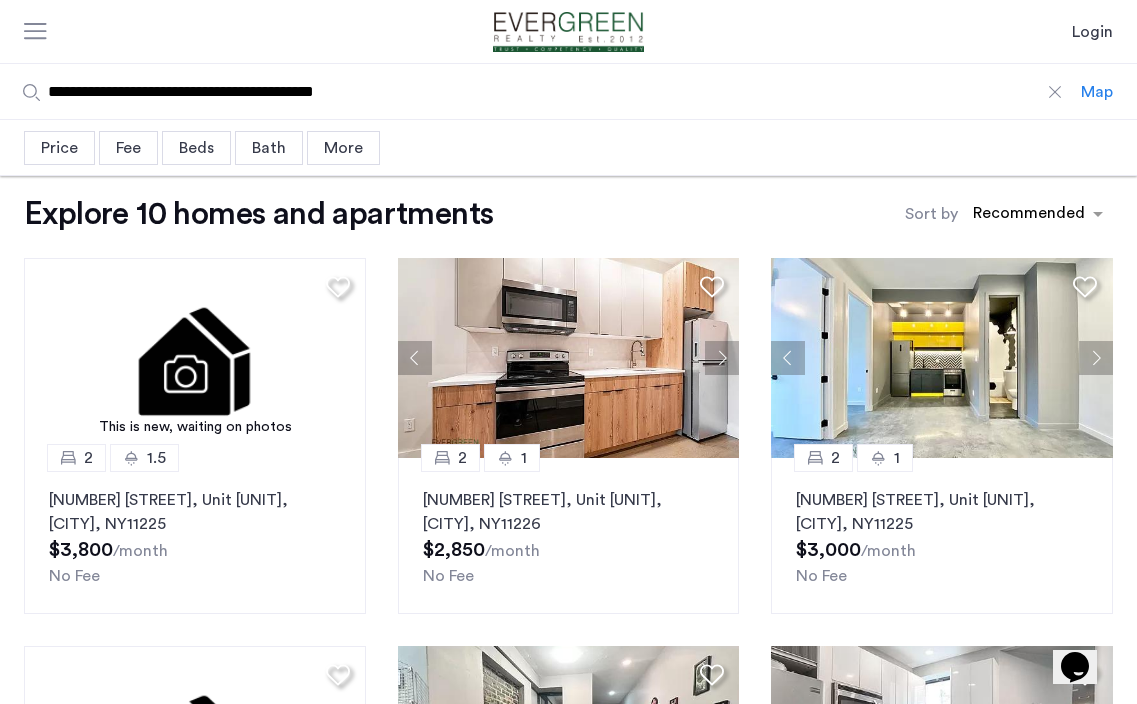 click on "**********" at bounding box center (540, 91) 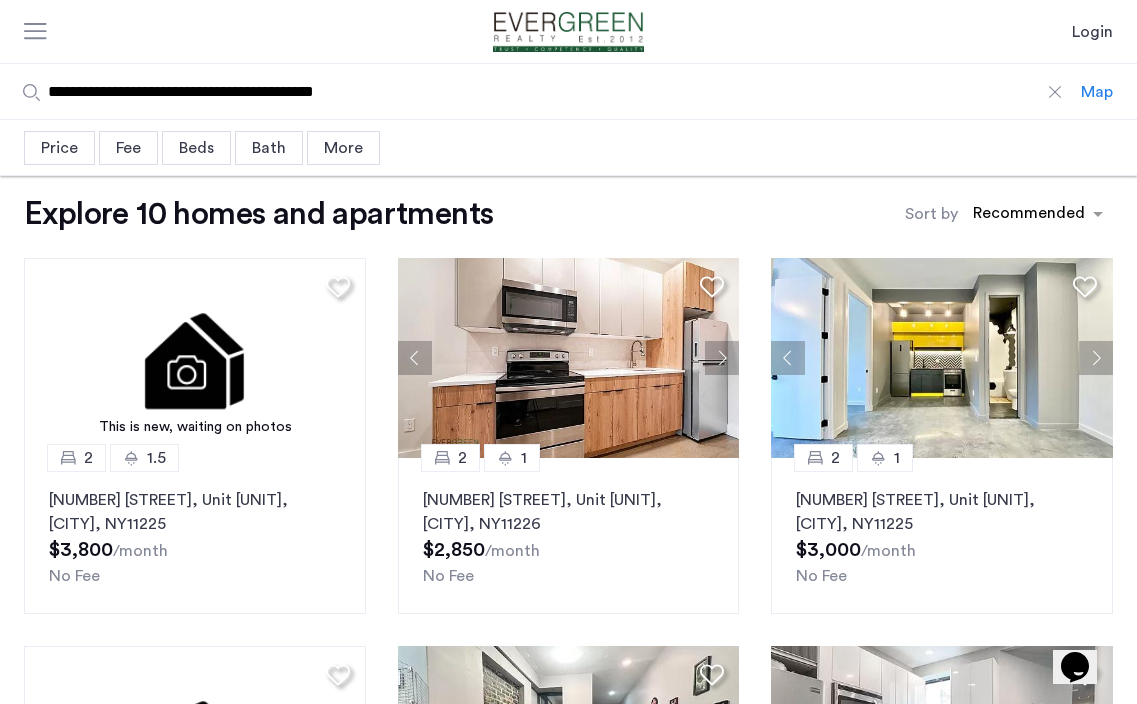 click on "**********" at bounding box center (540, 91) 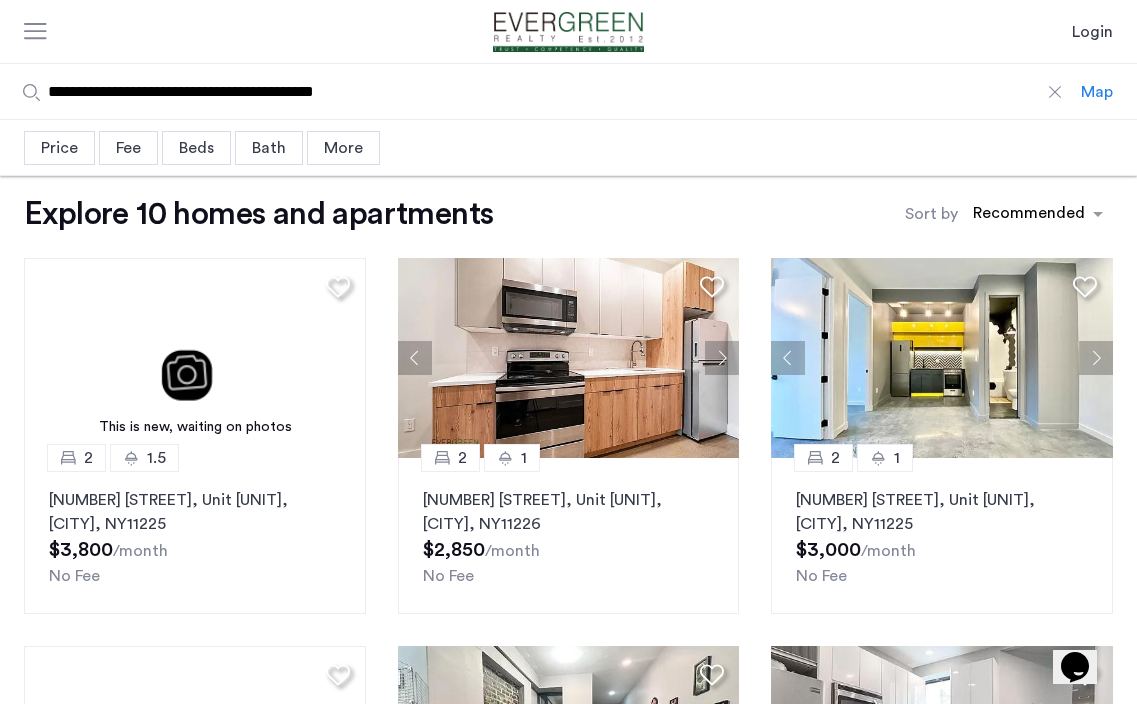 click on "**********" at bounding box center (540, 91) 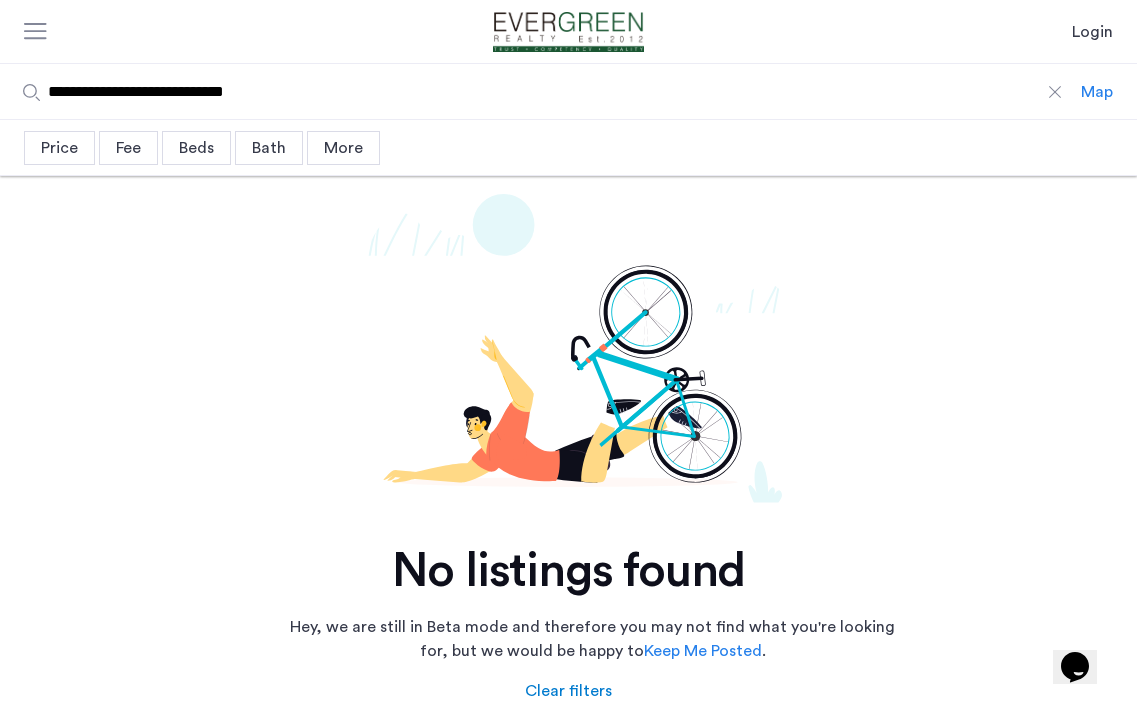 click on "**********" at bounding box center [540, 91] 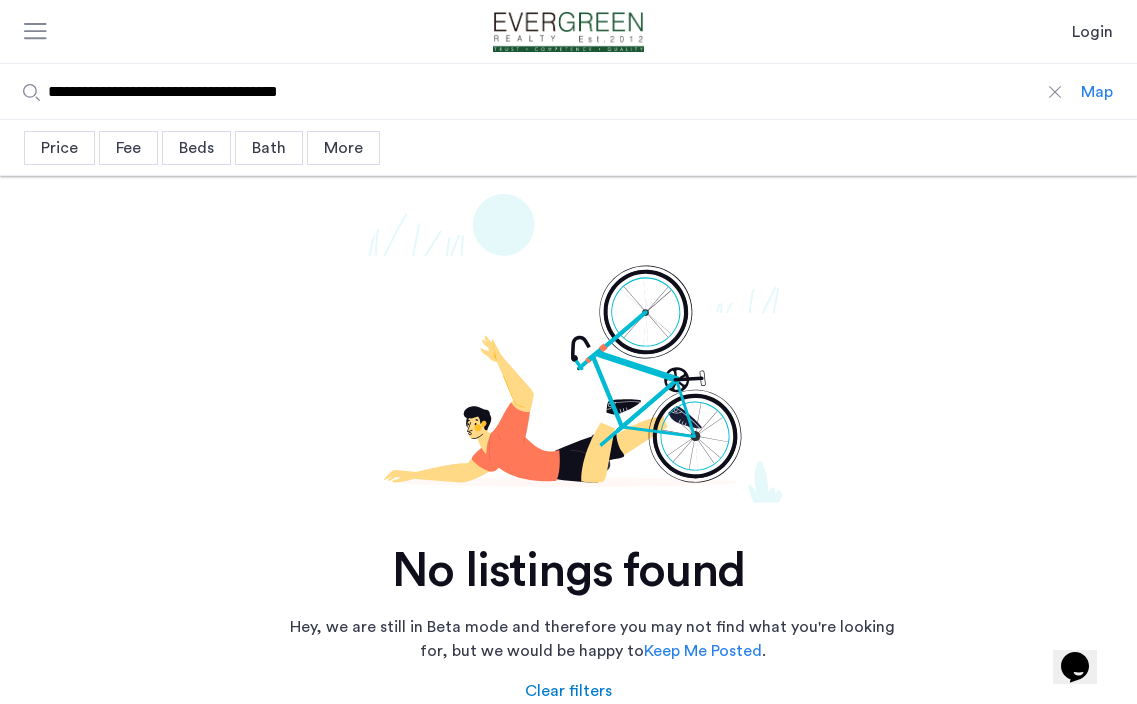 click on "**********" at bounding box center (540, 91) 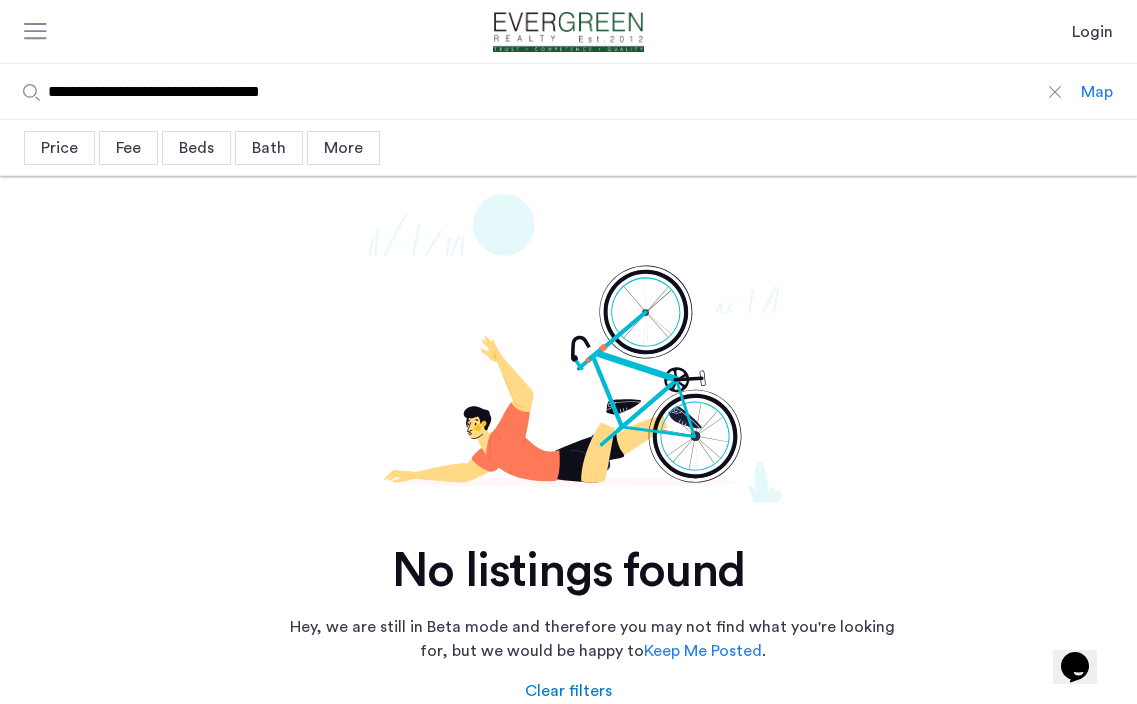 click on "**********" at bounding box center (540, 91) 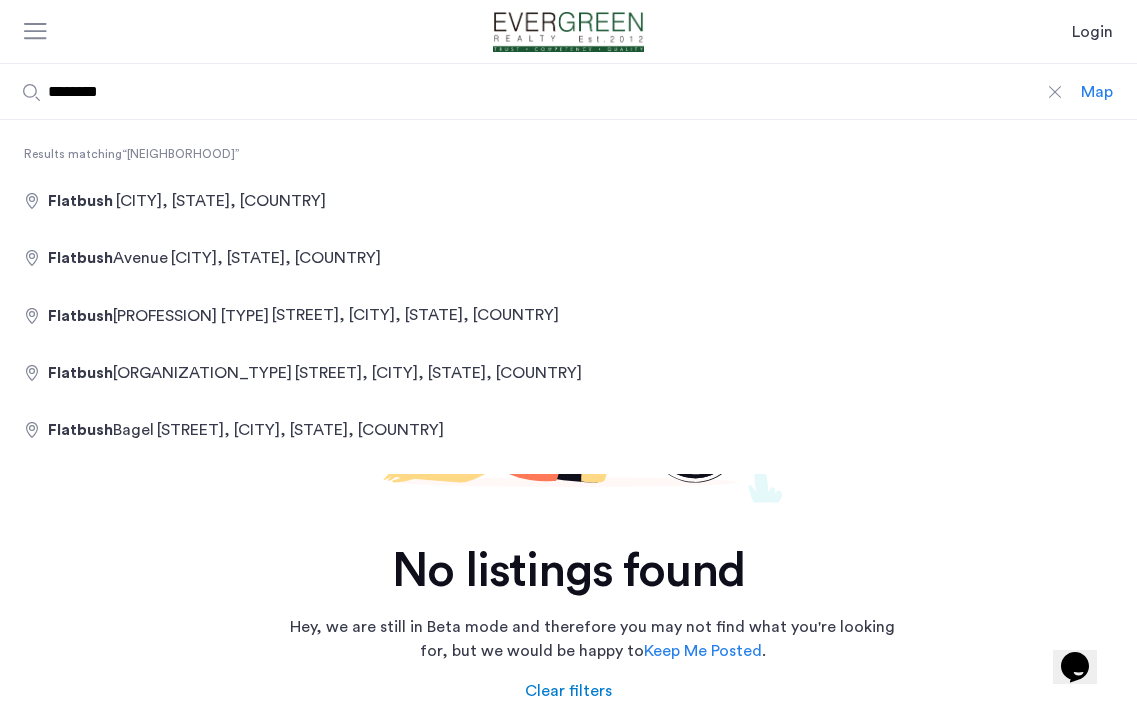 type on "**********" 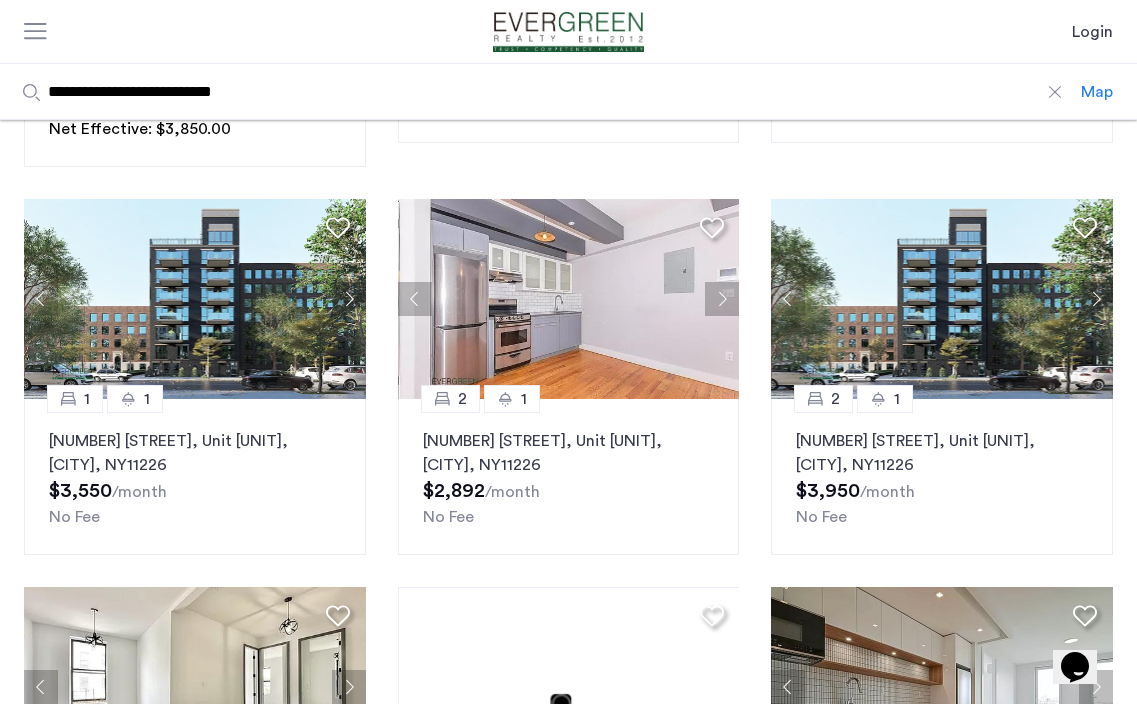 scroll, scrollTop: 882, scrollLeft: 0, axis: vertical 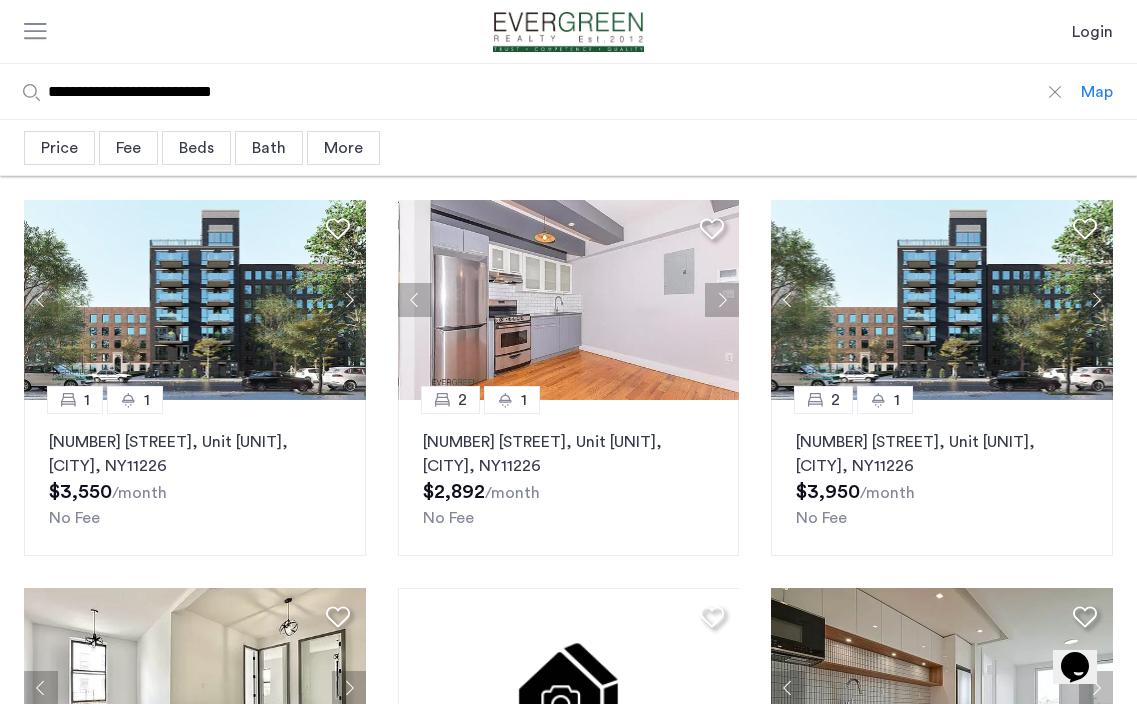 click on "Fee" at bounding box center [128, 148] 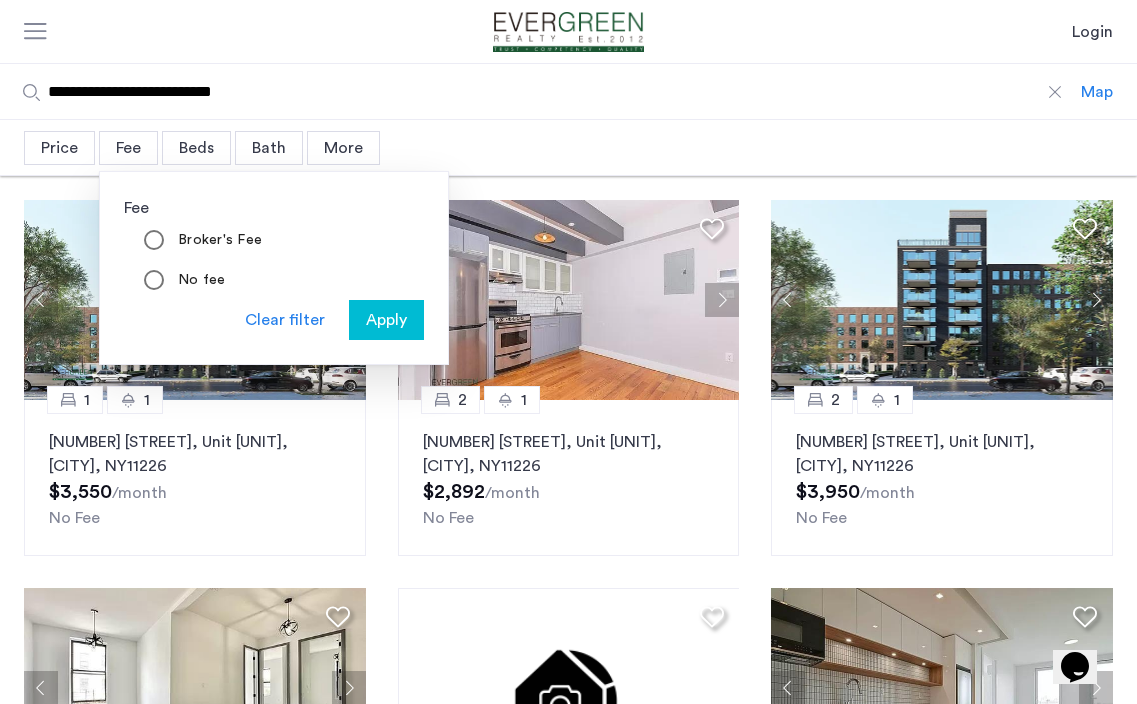 click on "Price" at bounding box center (59, 148) 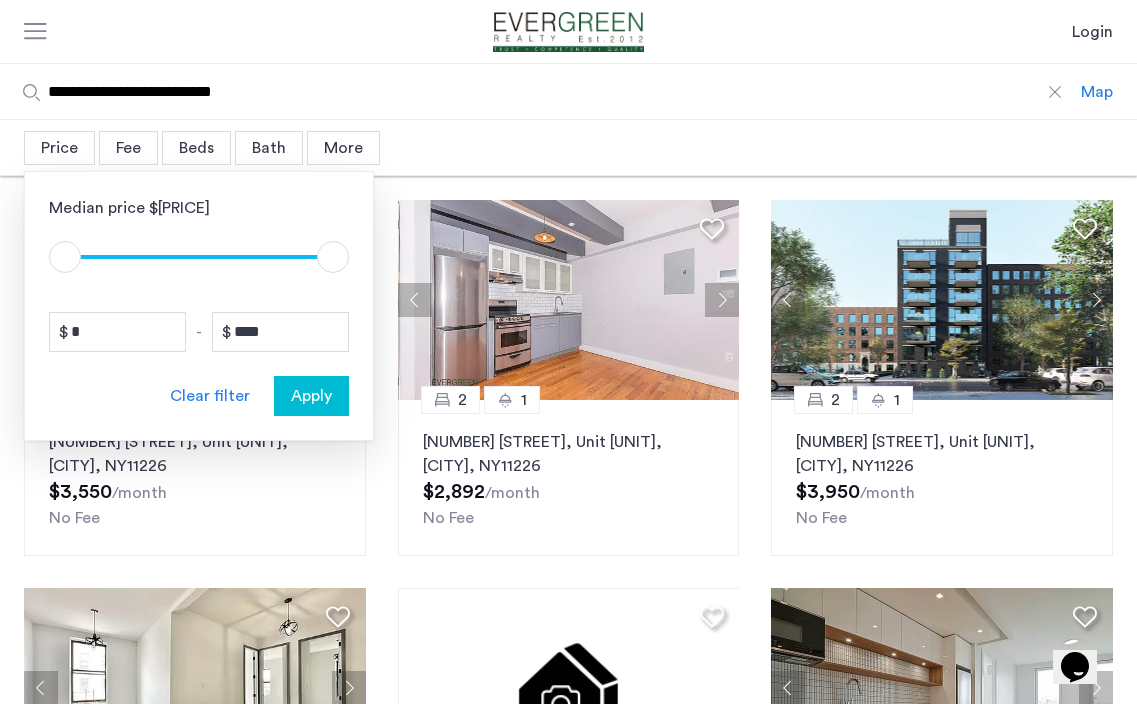 drag, startPoint x: 336, startPoint y: 252, endPoint x: 214, endPoint y: 255, distance: 122.03688 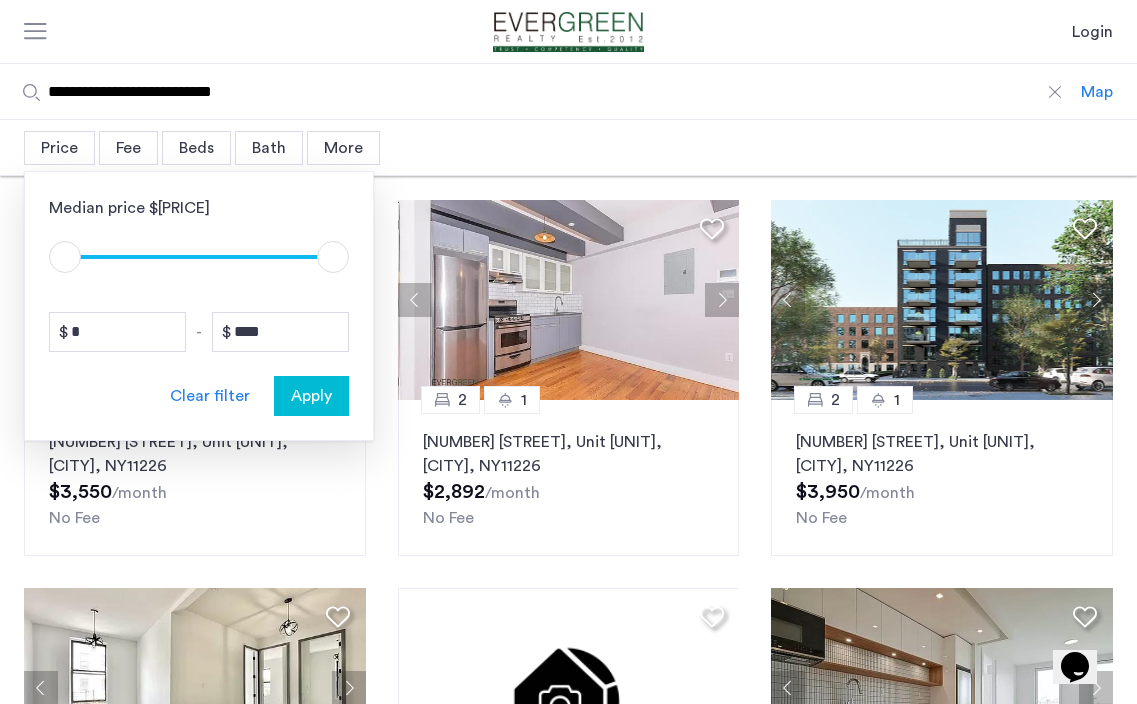 click at bounding box center [333, 257] 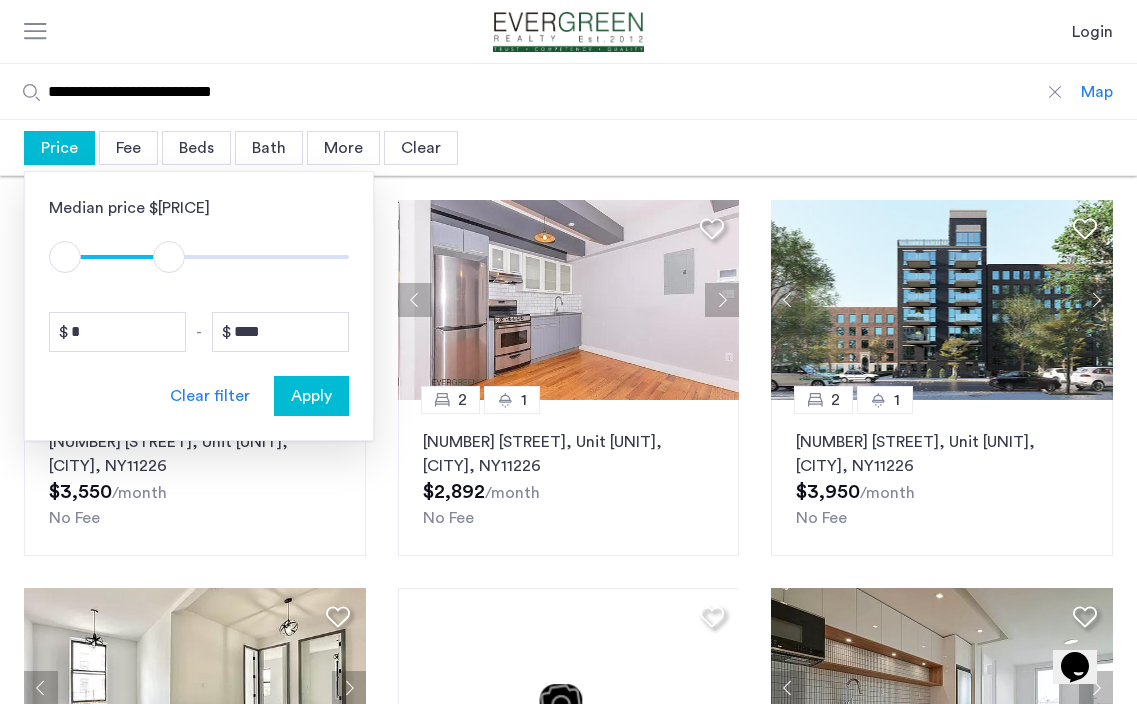 type on "****" 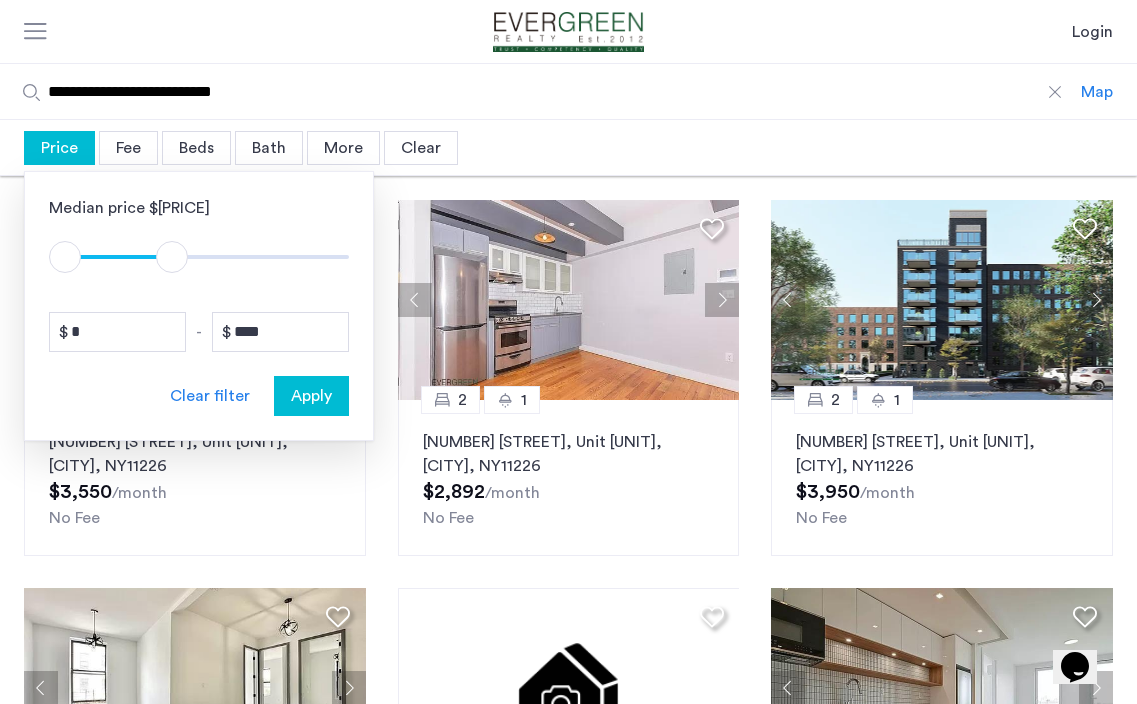 drag, startPoint x: 213, startPoint y: 252, endPoint x: 173, endPoint y: 253, distance: 40.012497 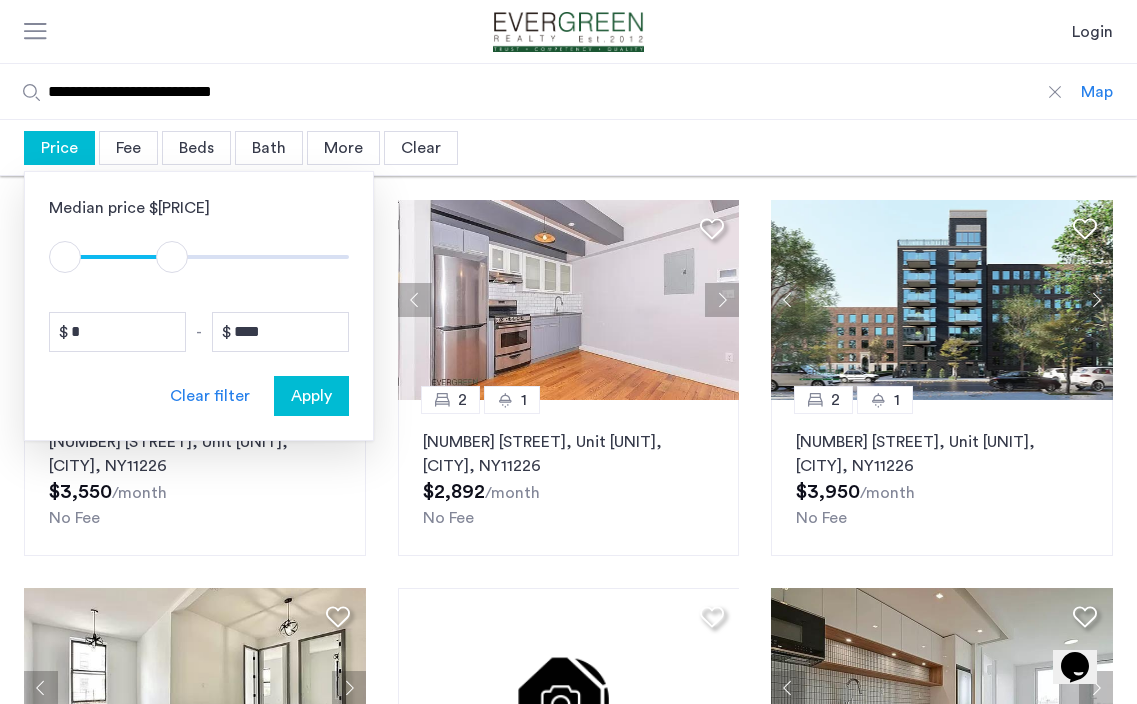 click at bounding box center (172, 257) 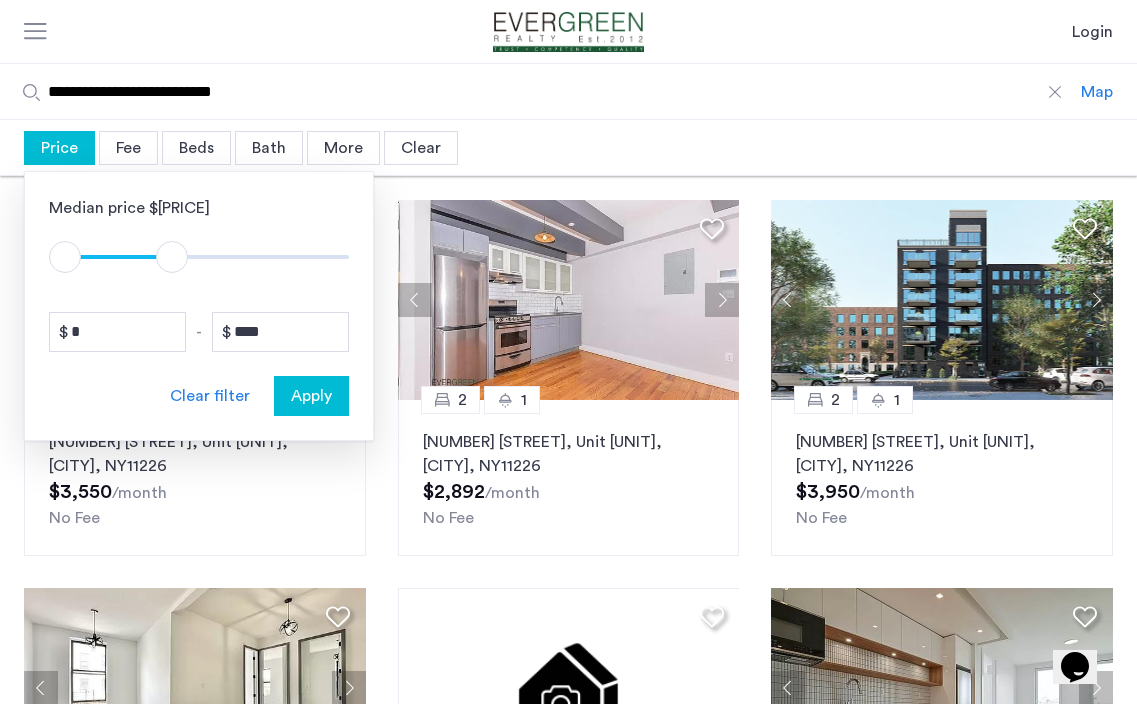 click on "Apply" at bounding box center (311, 396) 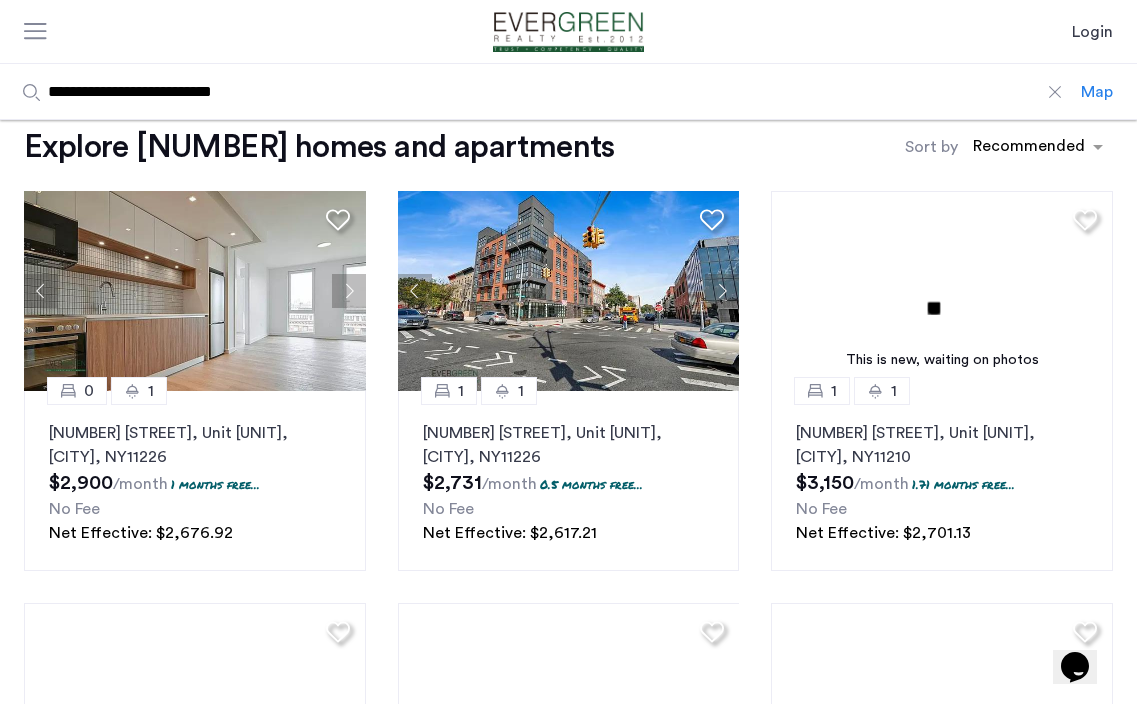 scroll, scrollTop: 69, scrollLeft: 0, axis: vertical 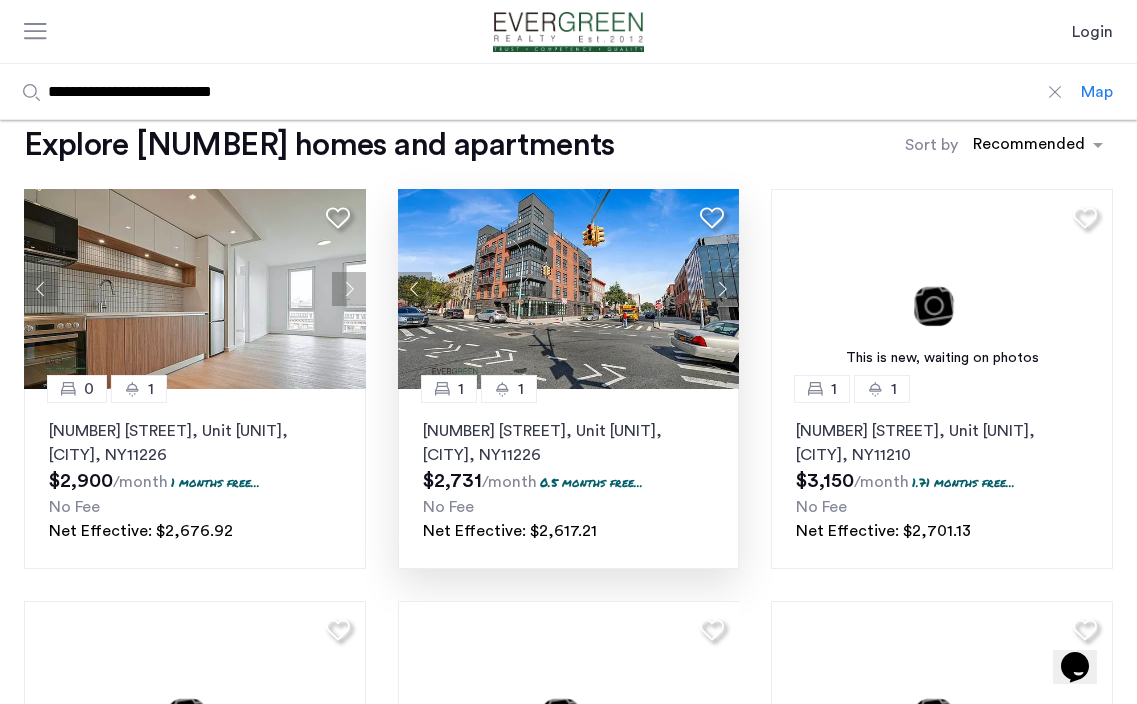 click on "[NUMBER] [STREET], Unit [UNIT], [CITY] , [STATE]  [POSTAL_CODE]" 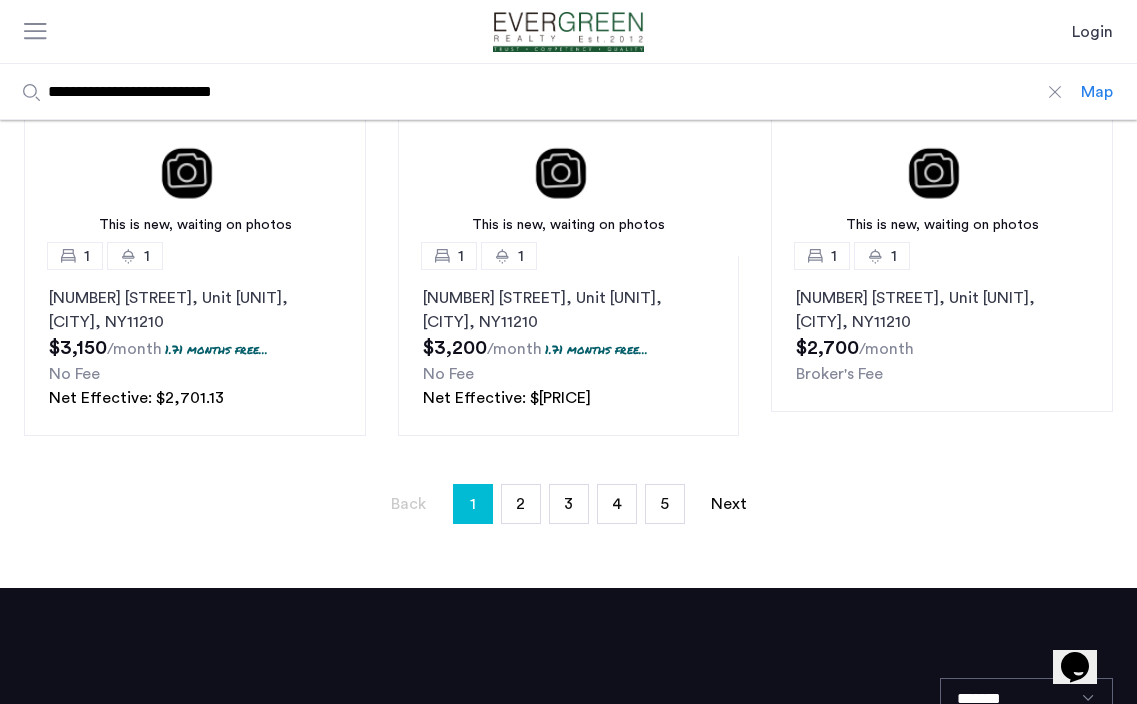 scroll, scrollTop: 1473, scrollLeft: 0, axis: vertical 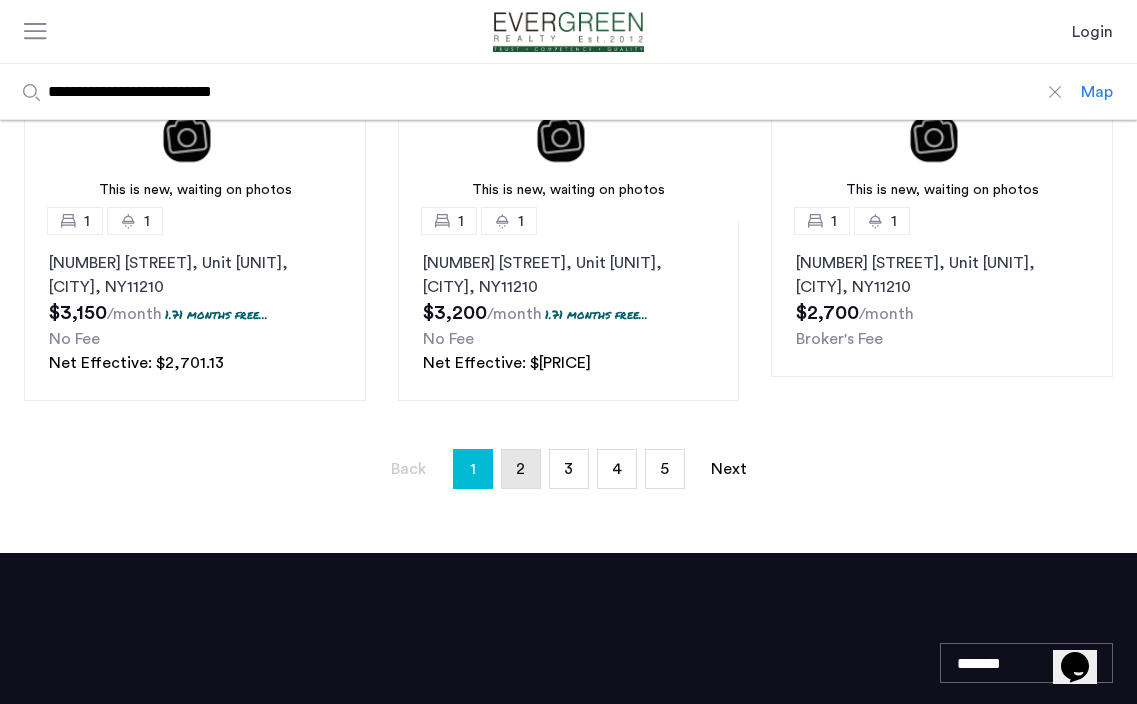 click on "2" at bounding box center [520, 469] 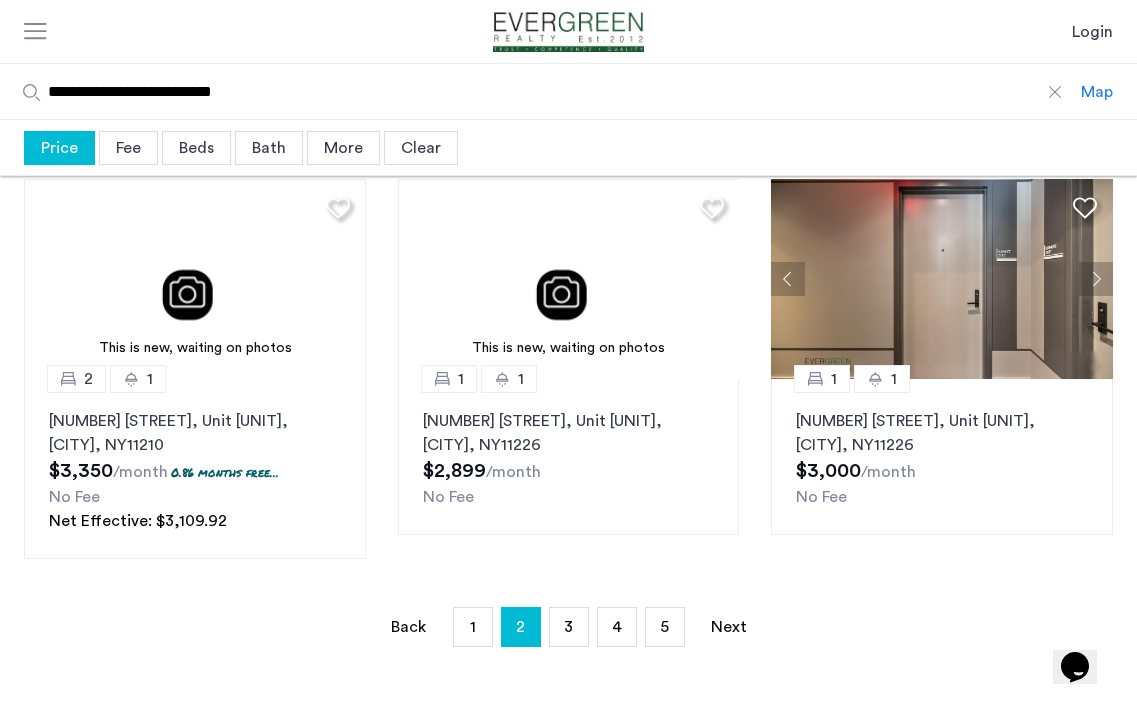 scroll, scrollTop: 1269, scrollLeft: 0, axis: vertical 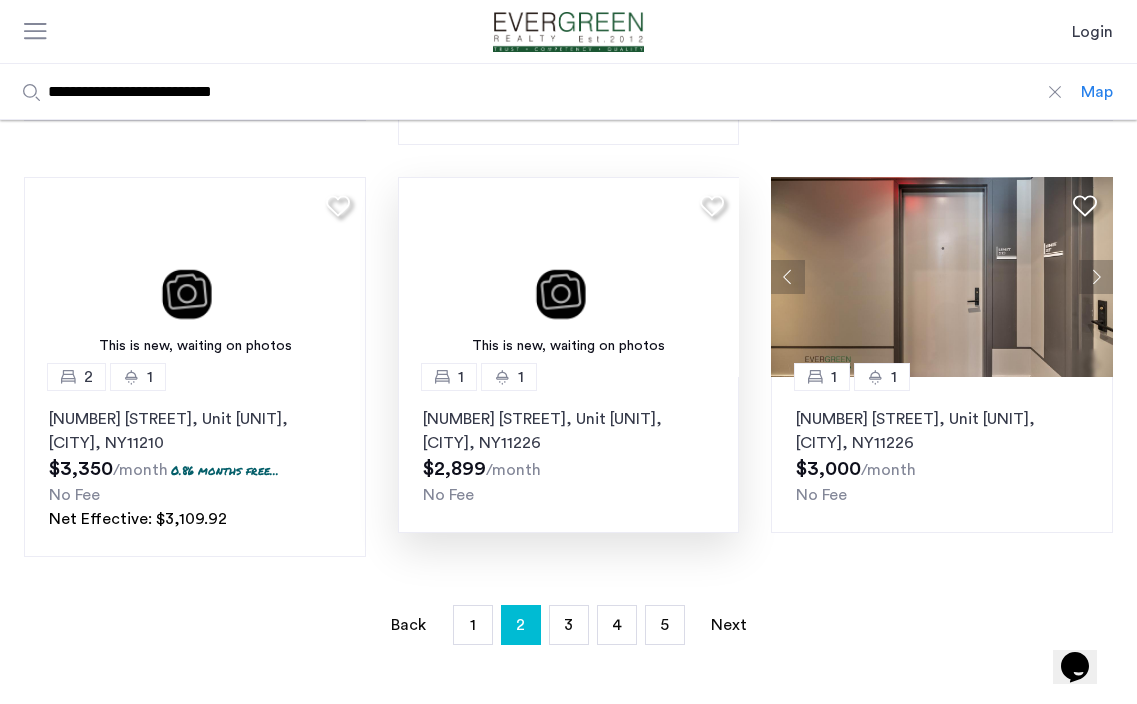 click on "[NUMBER] [STREET], Unit [UNIT], [CITY] , [STATE]  [POSTAL_CODE]" 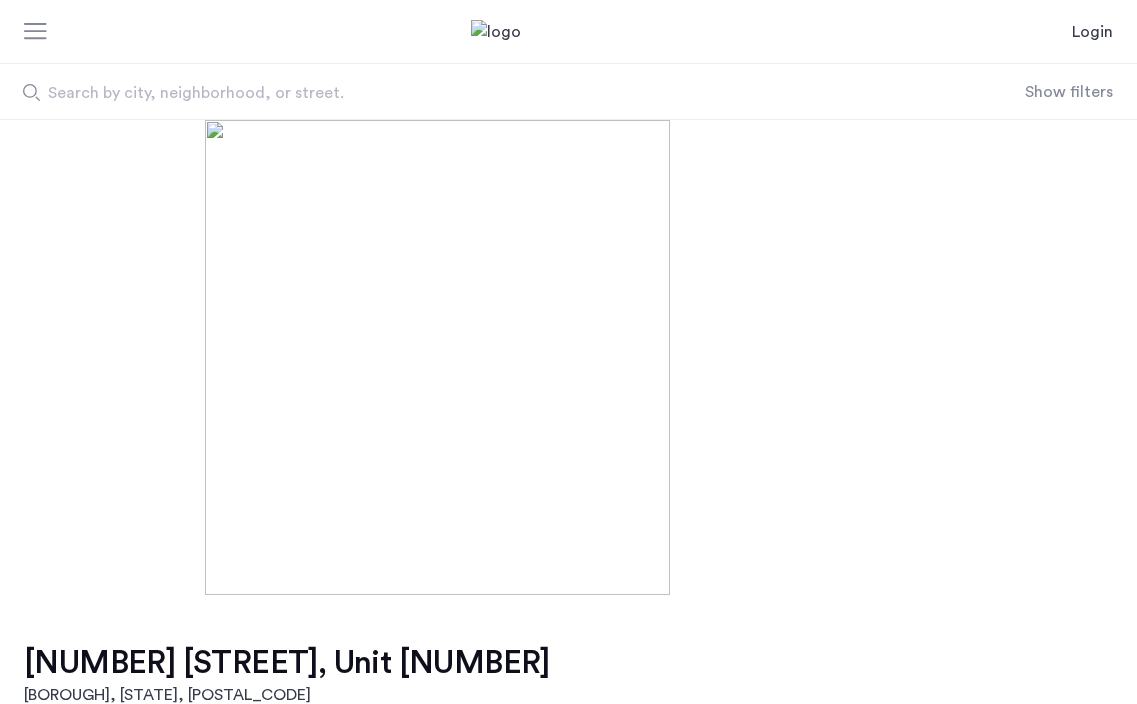 scroll, scrollTop: 0, scrollLeft: 0, axis: both 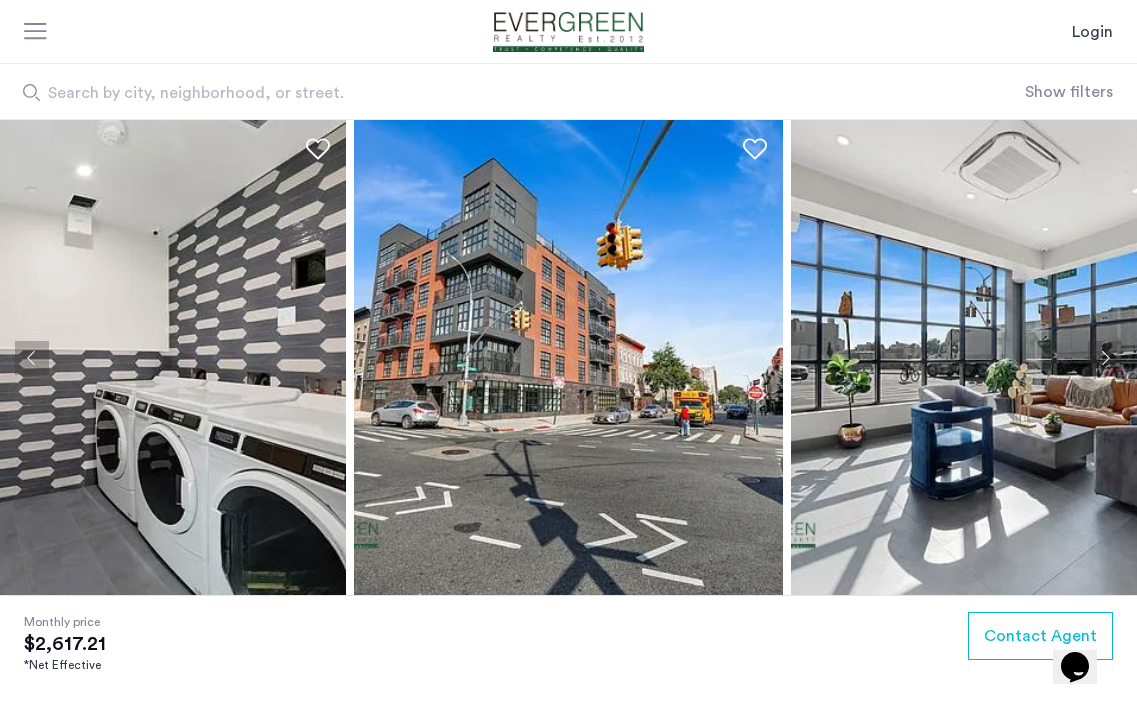 click 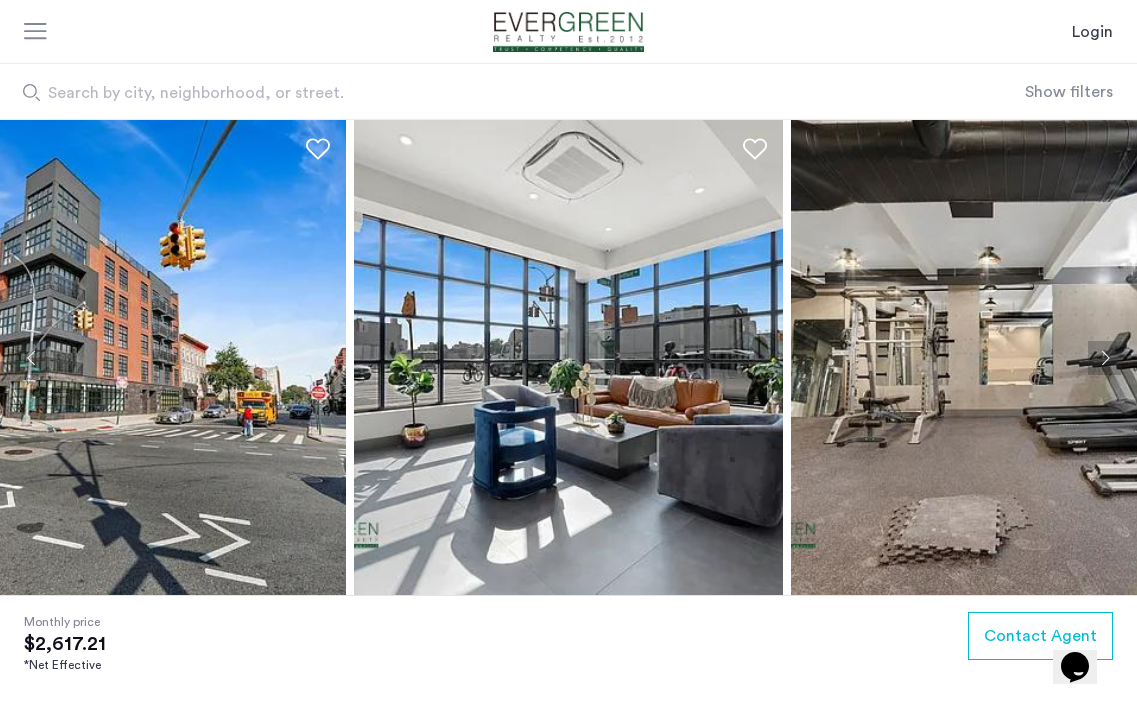 click 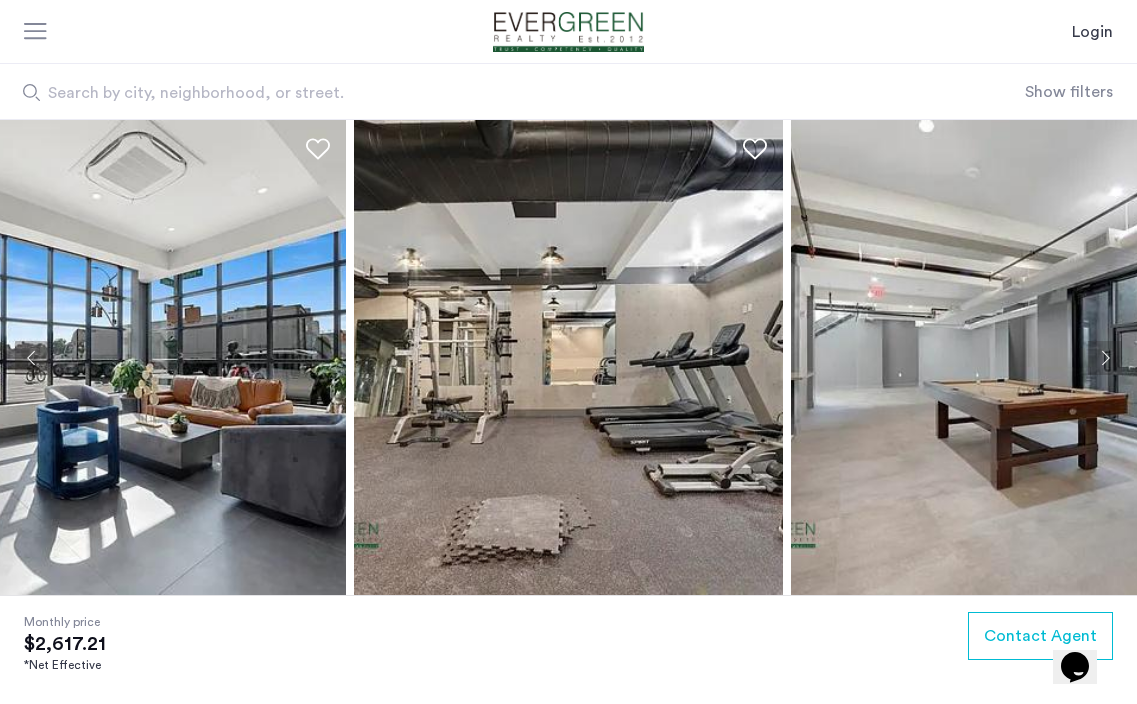 click 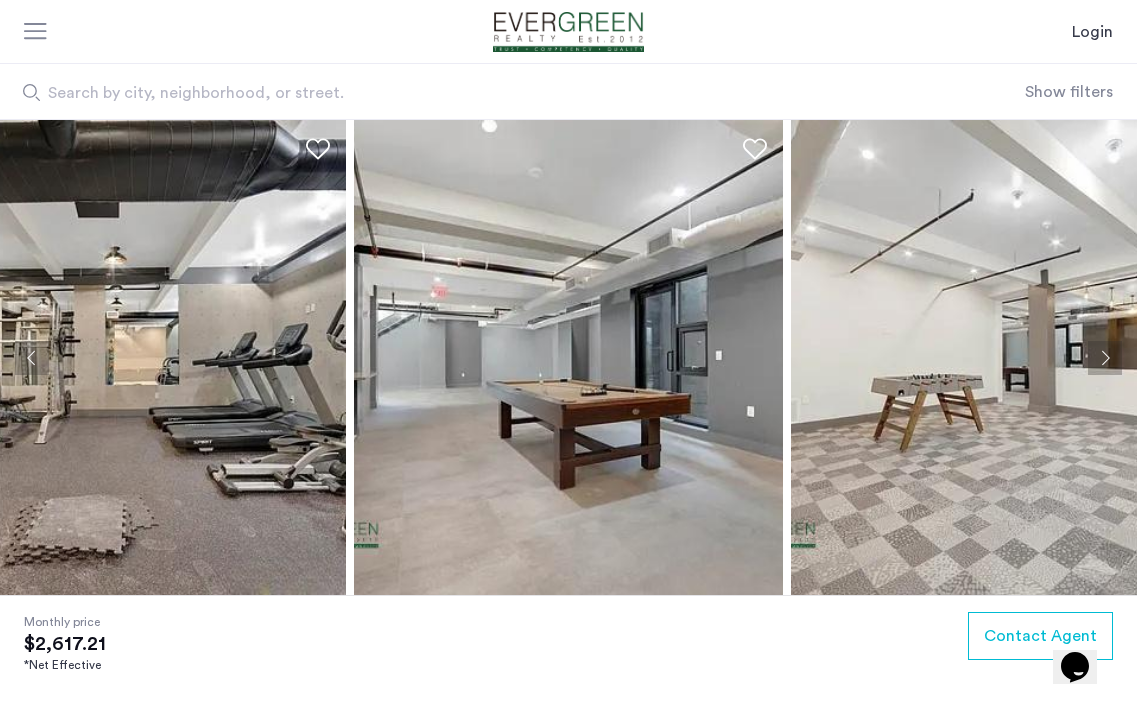 click 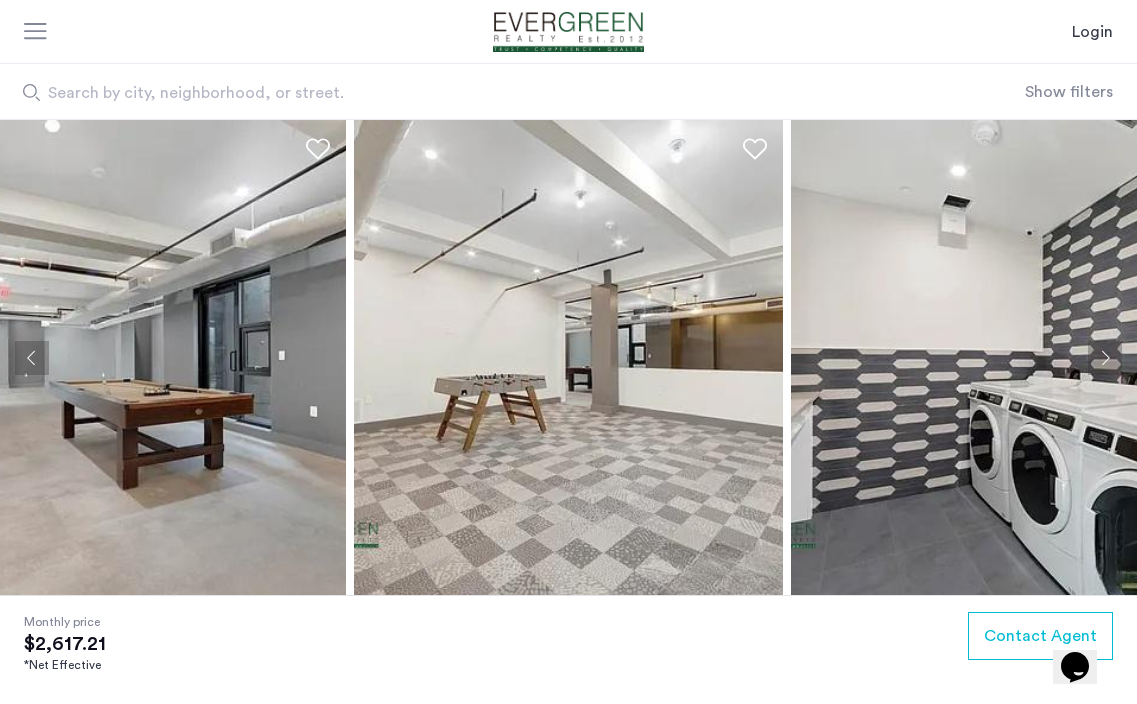 click 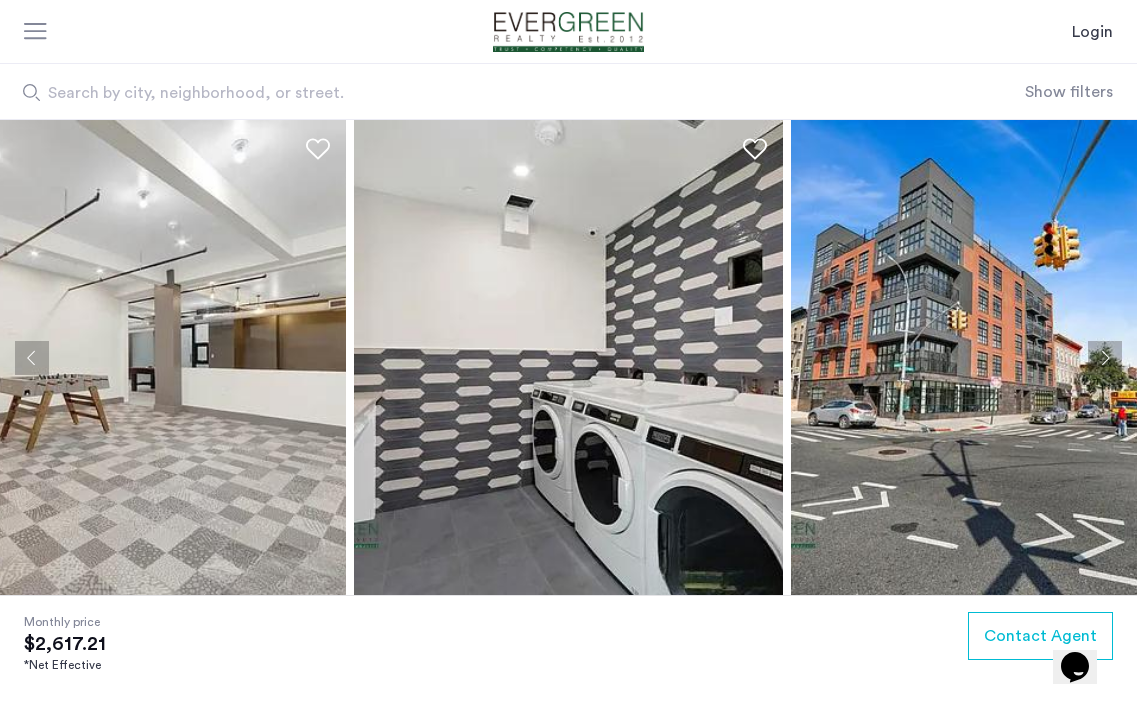 click 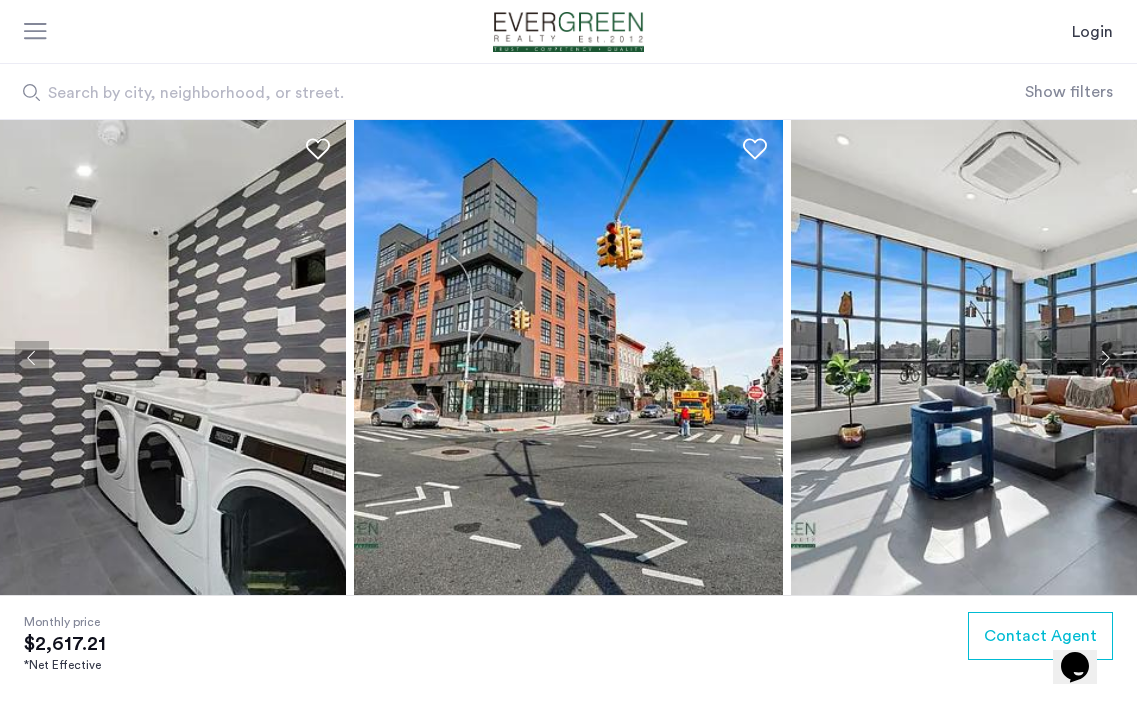 click 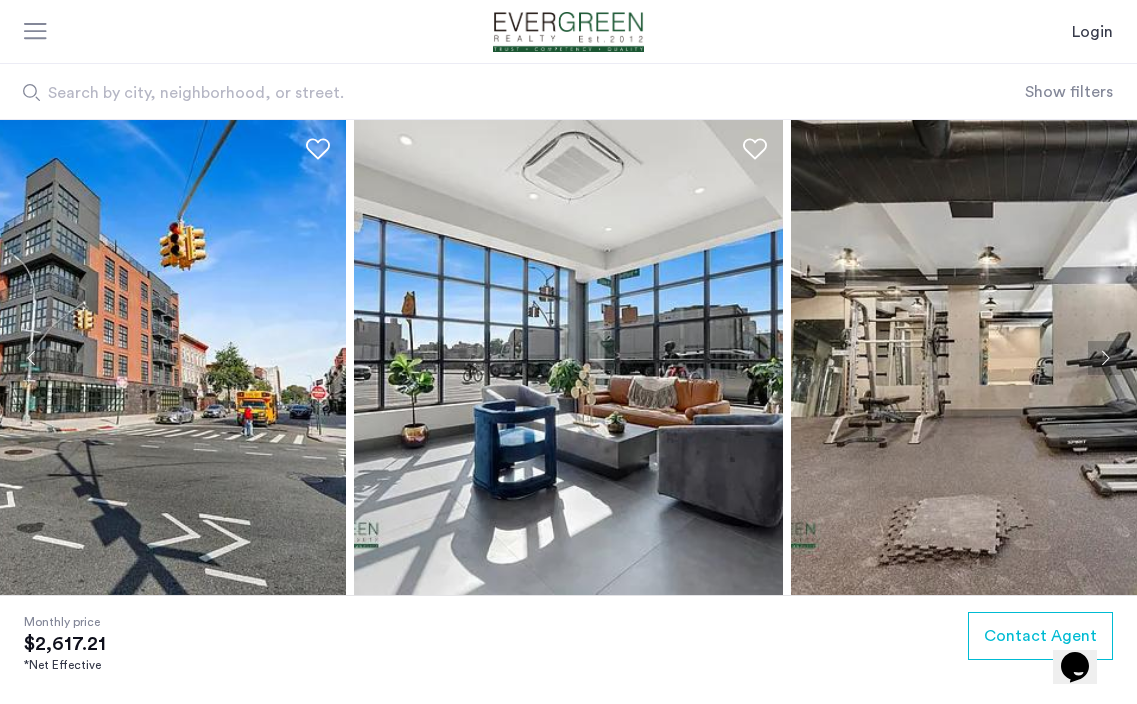 click 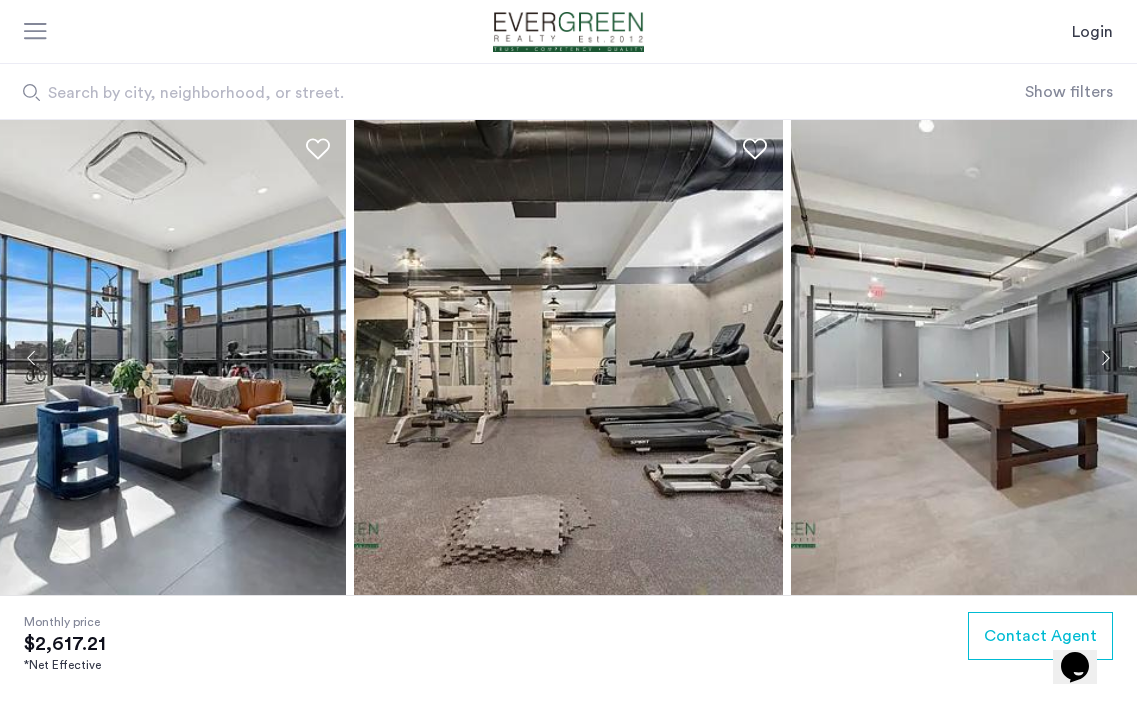 click 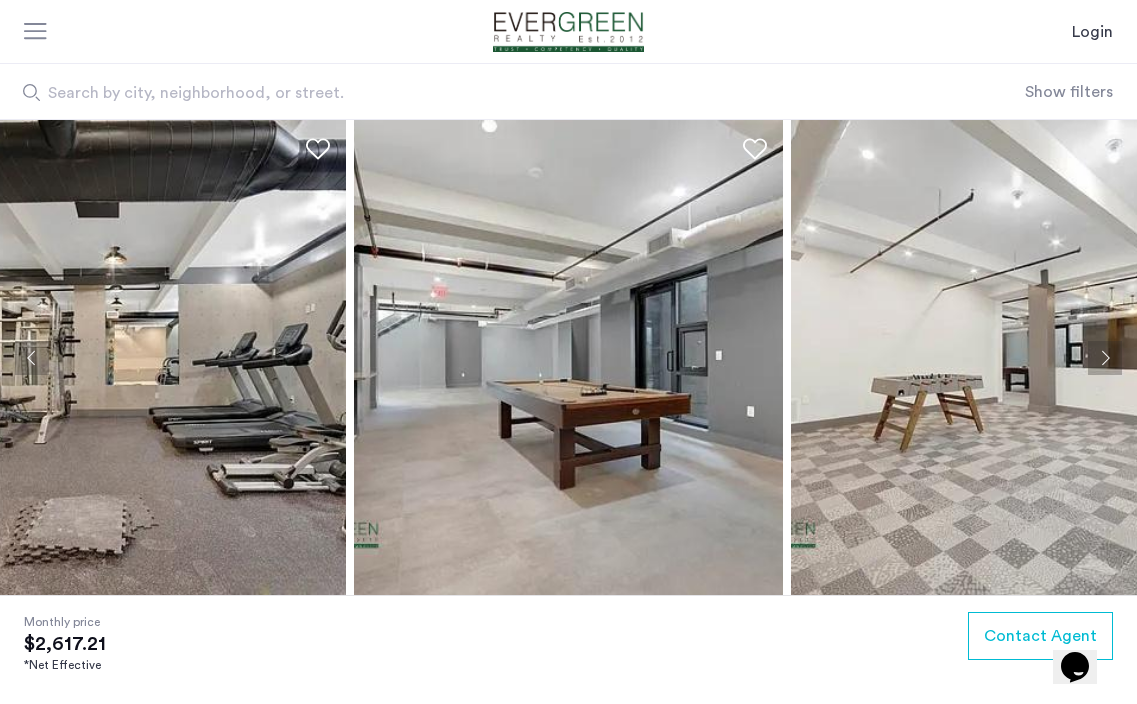 click 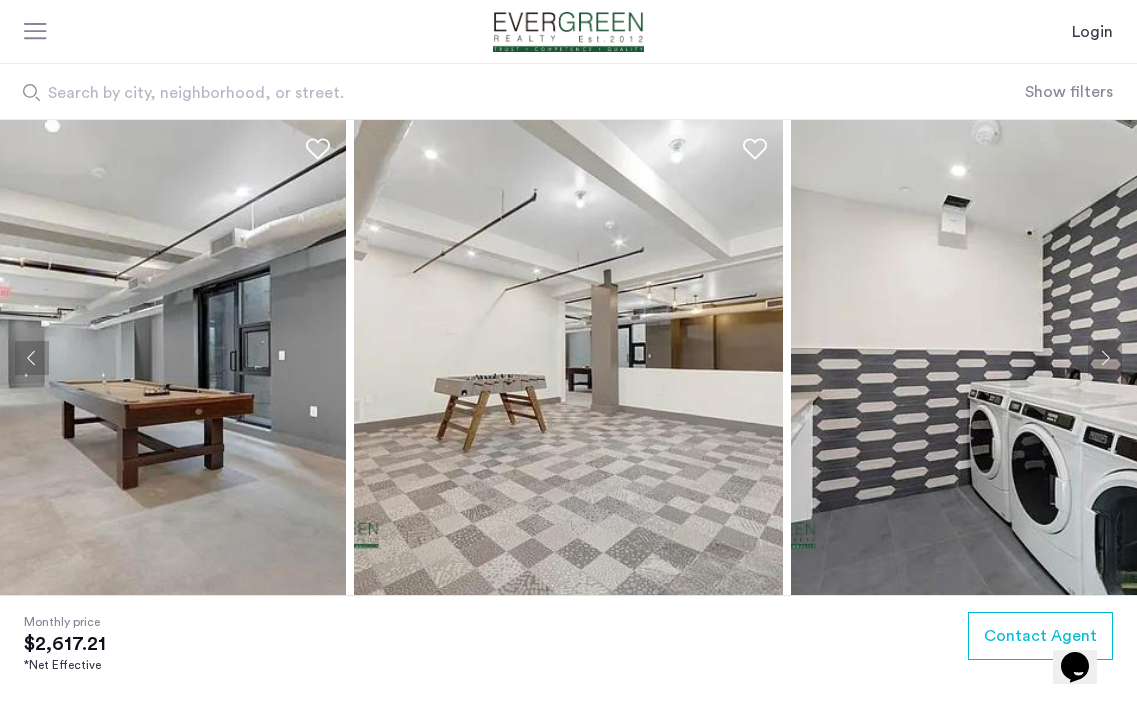 click 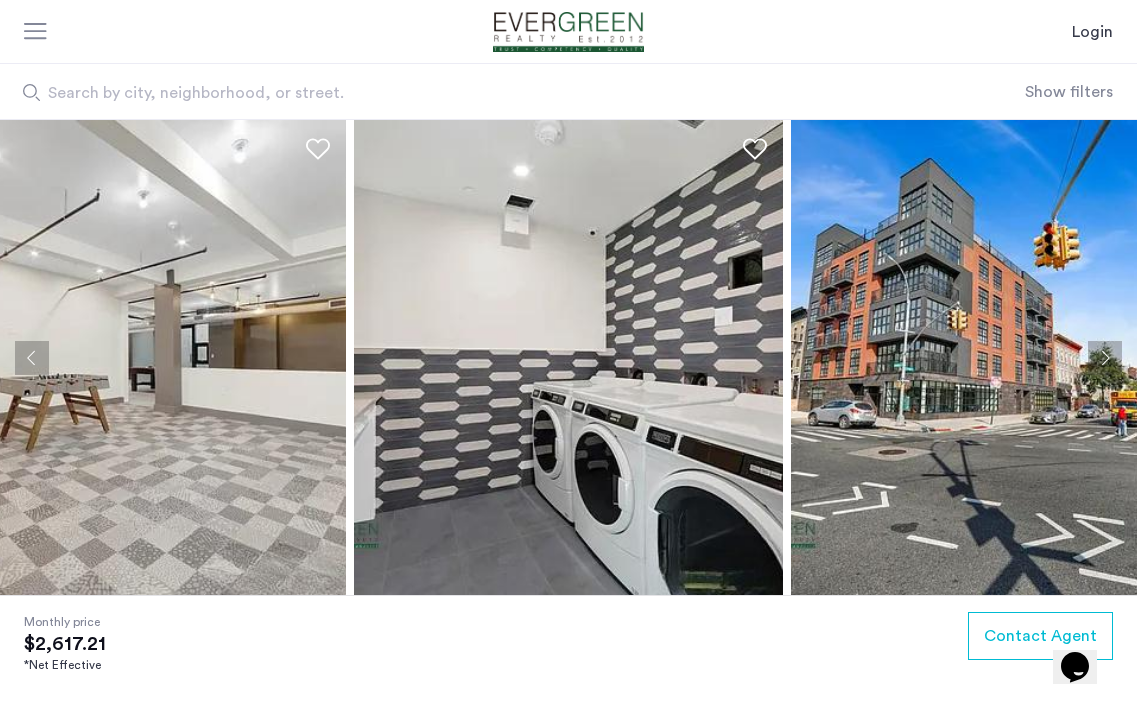 click 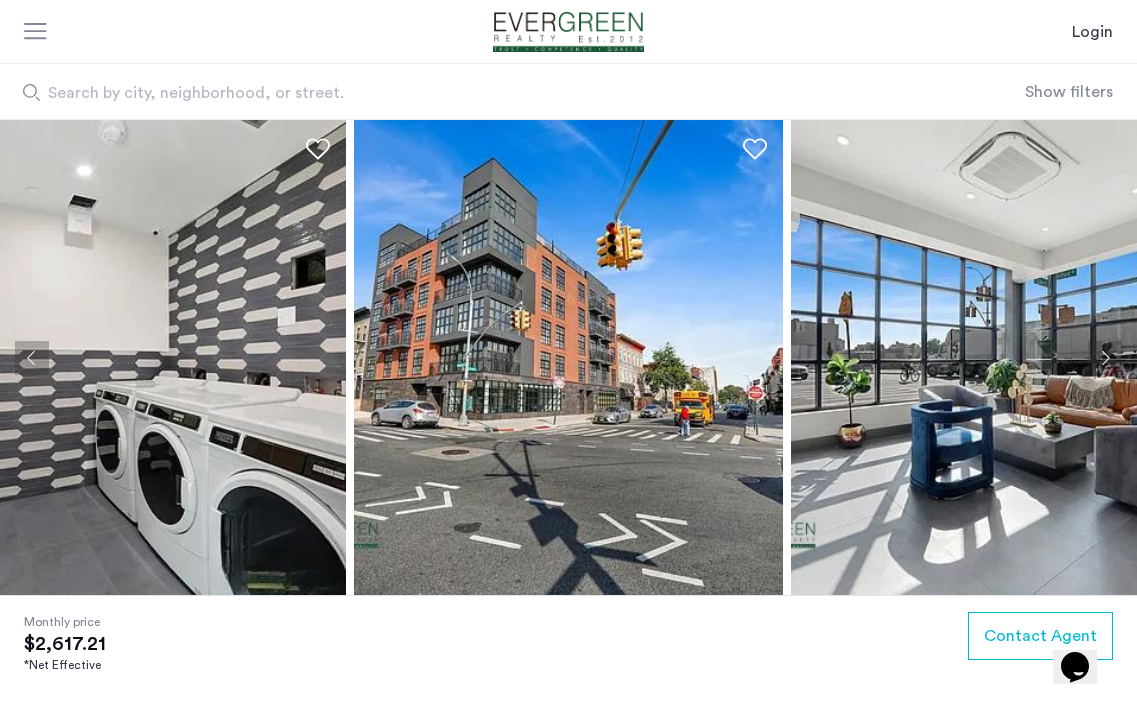 click 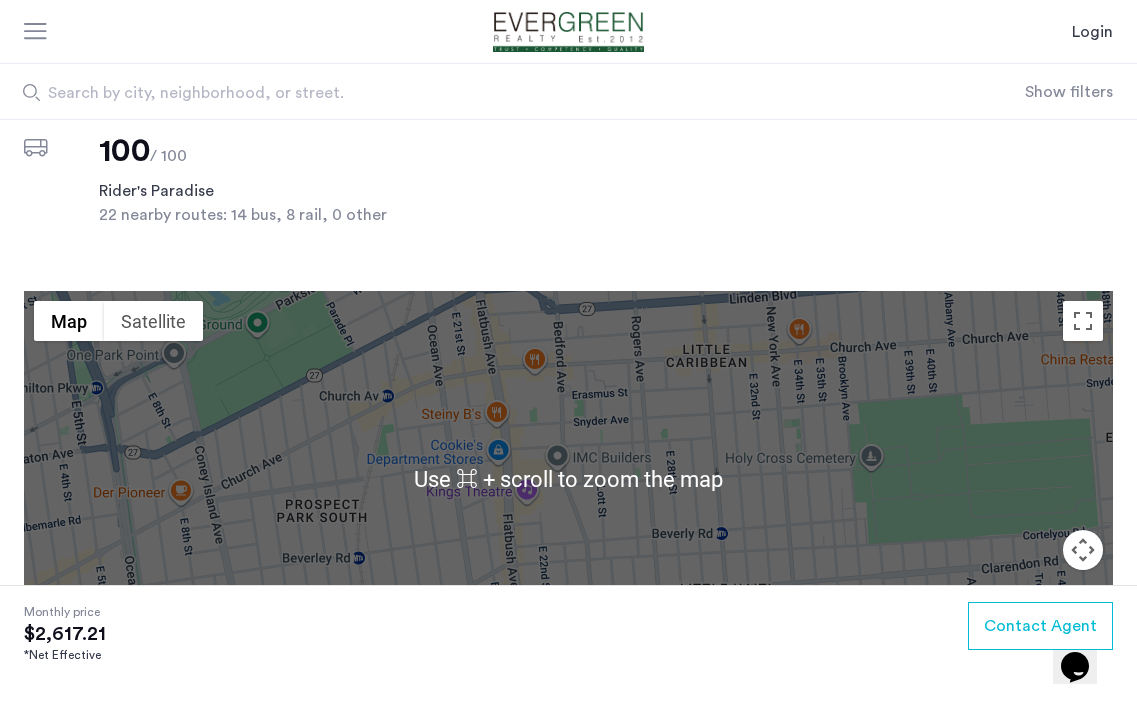 scroll, scrollTop: 1869, scrollLeft: 0, axis: vertical 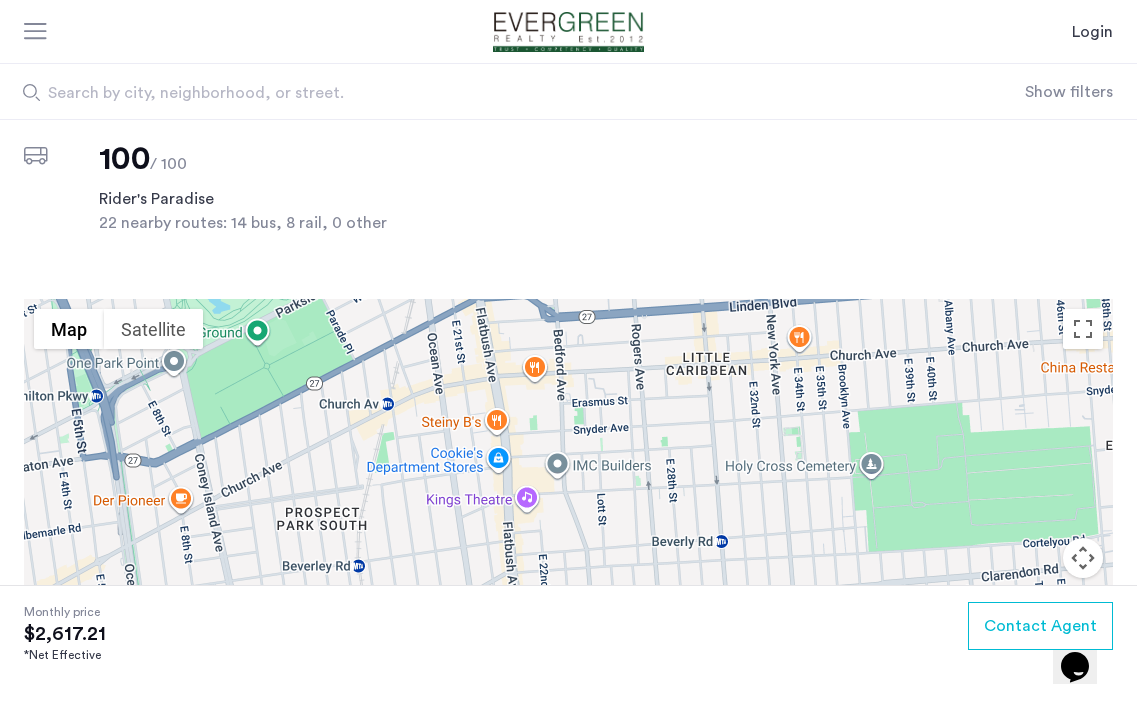type 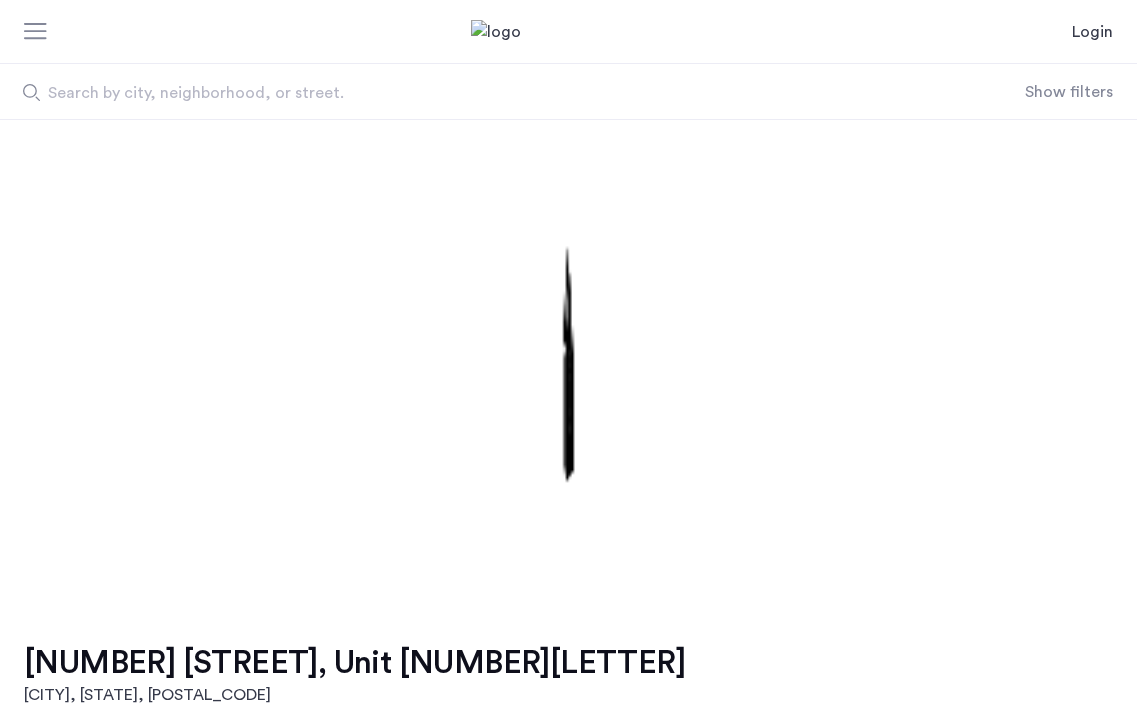 scroll, scrollTop: 0, scrollLeft: 0, axis: both 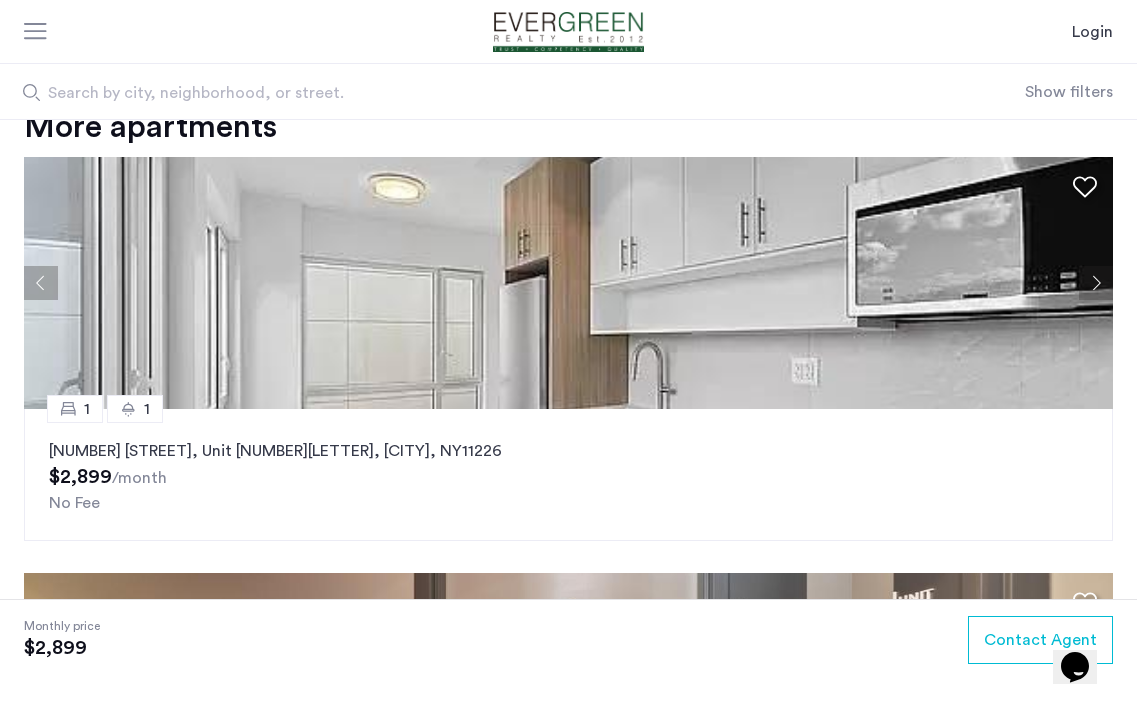 click on "333 Linden Blvd, Unit 4F, Brooklyn , NY  11226" 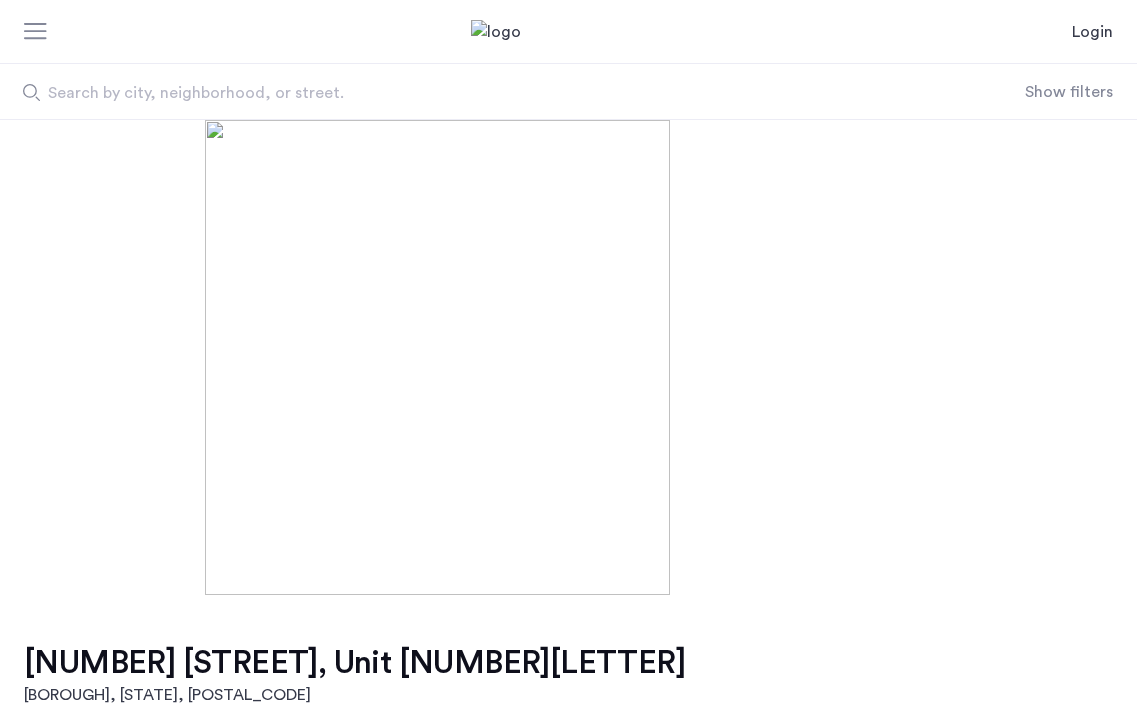 scroll, scrollTop: 0, scrollLeft: 0, axis: both 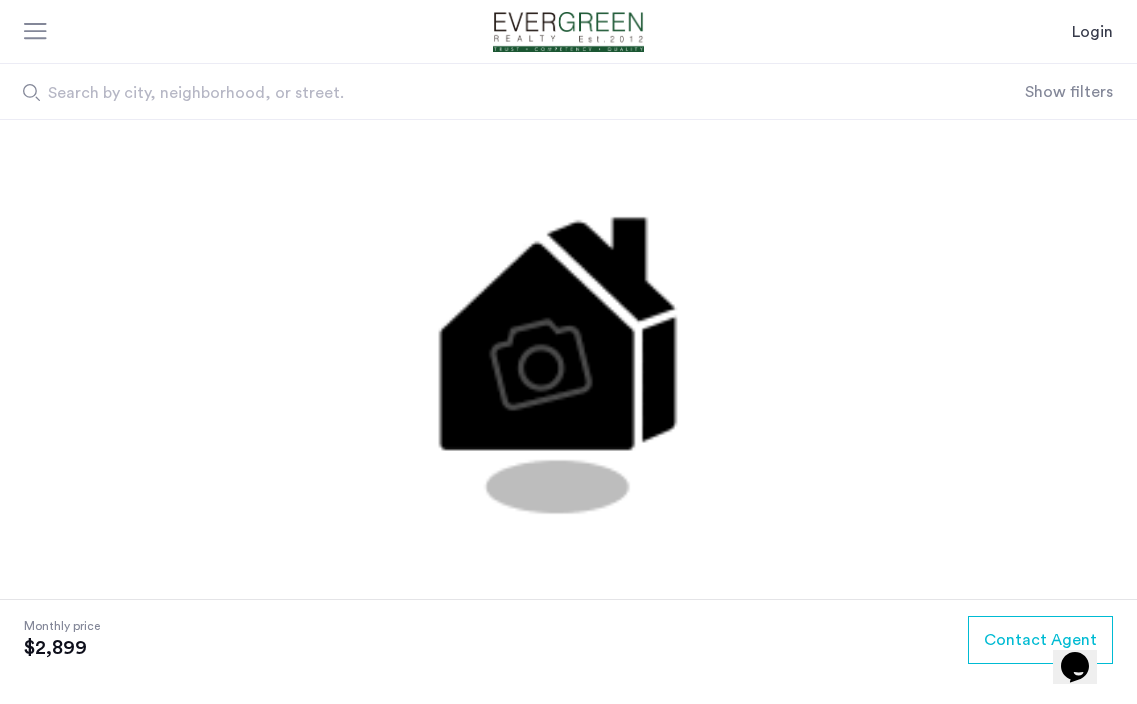 click at bounding box center (36, 33) 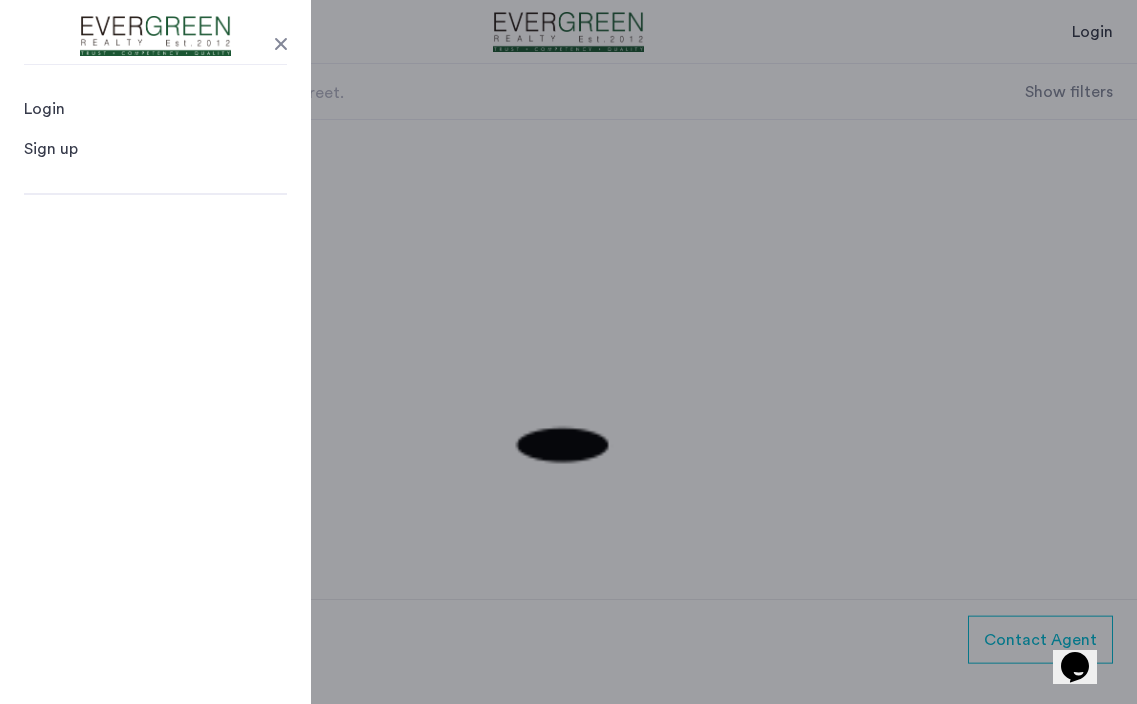 click at bounding box center (281, 44) 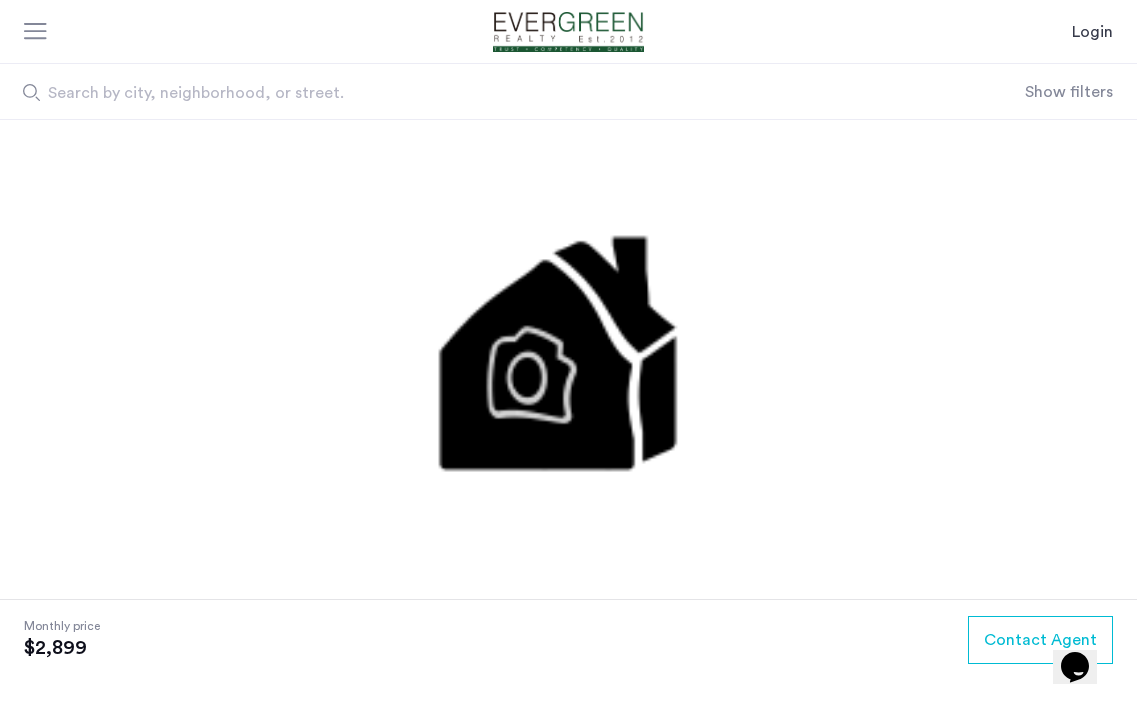 click on "Search by city, neighborhood, or street." at bounding box center [458, 93] 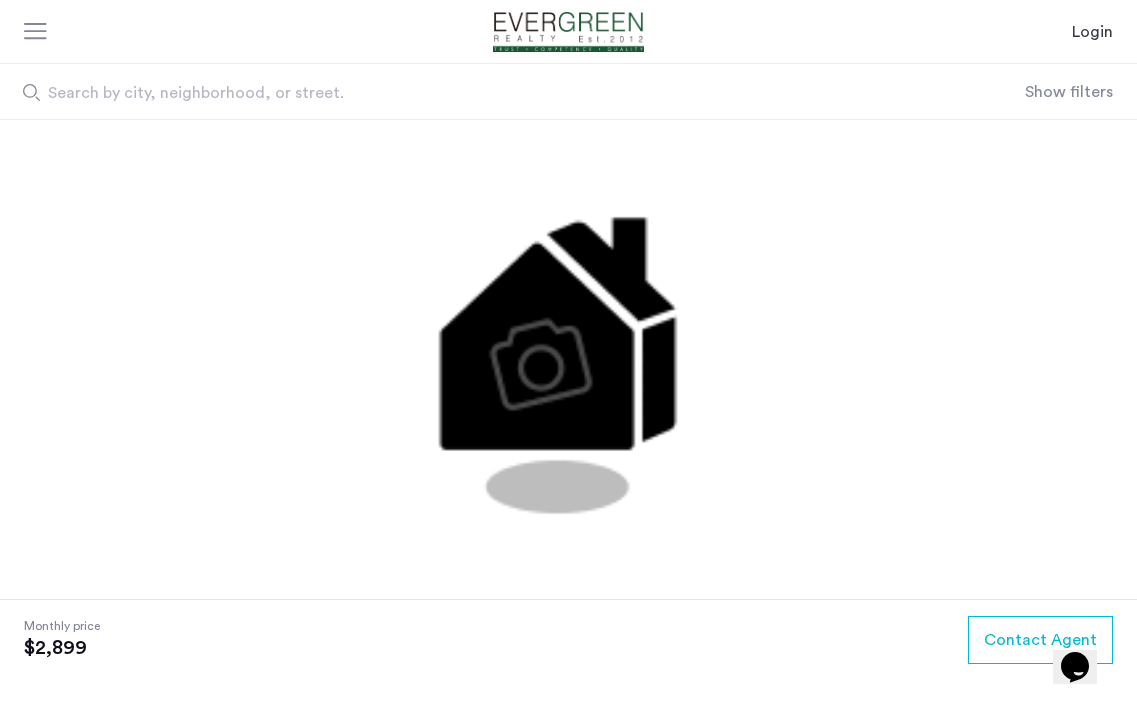 click on "Search by city, neighborhood, or street." at bounding box center [512, 91] 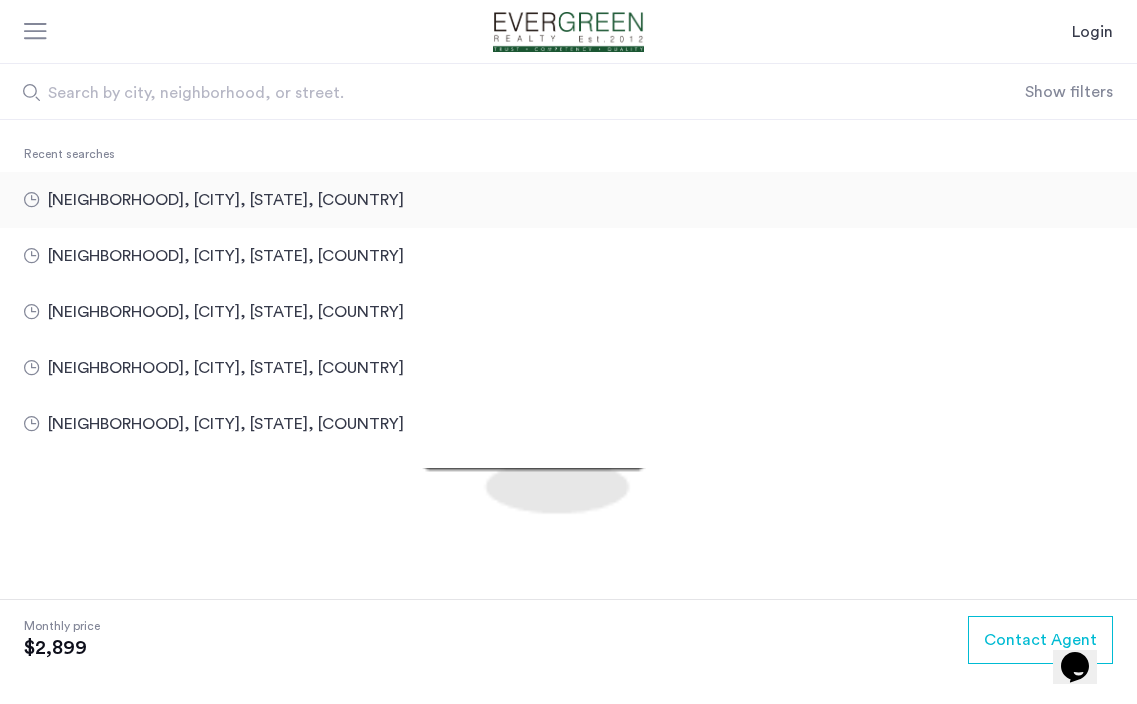 type on "**********" 